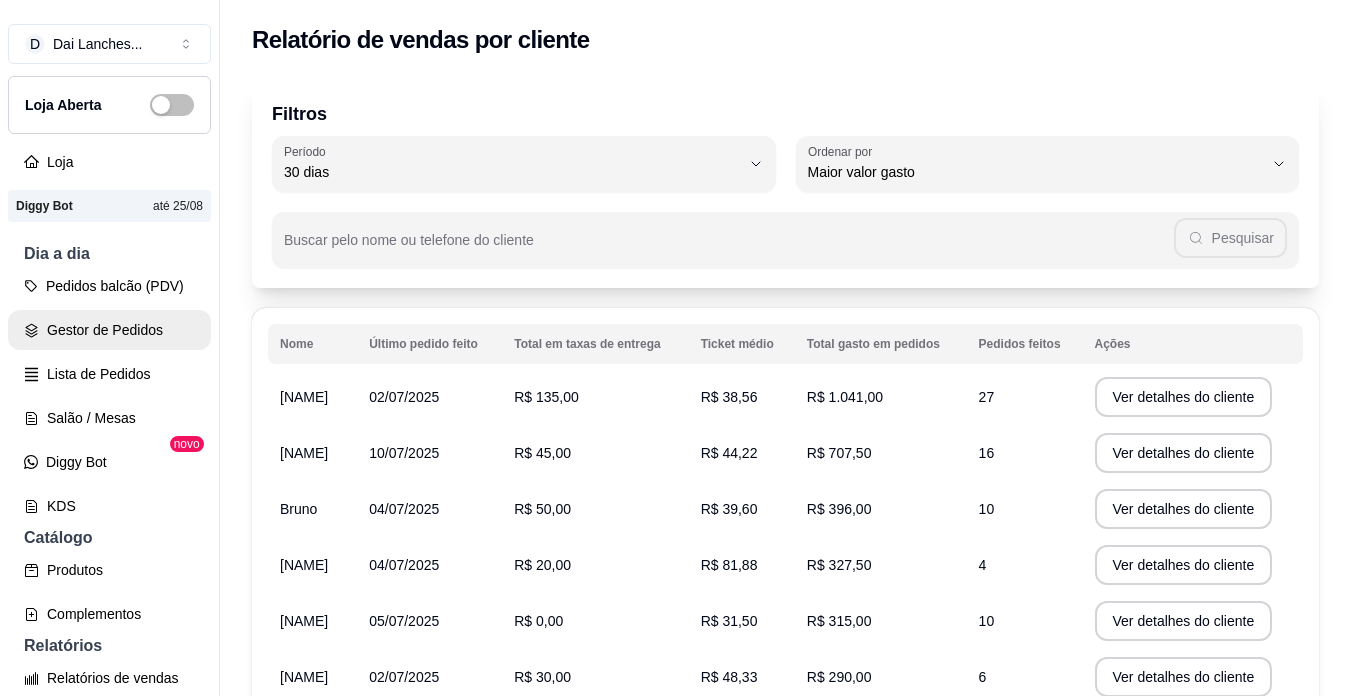 select on "30" 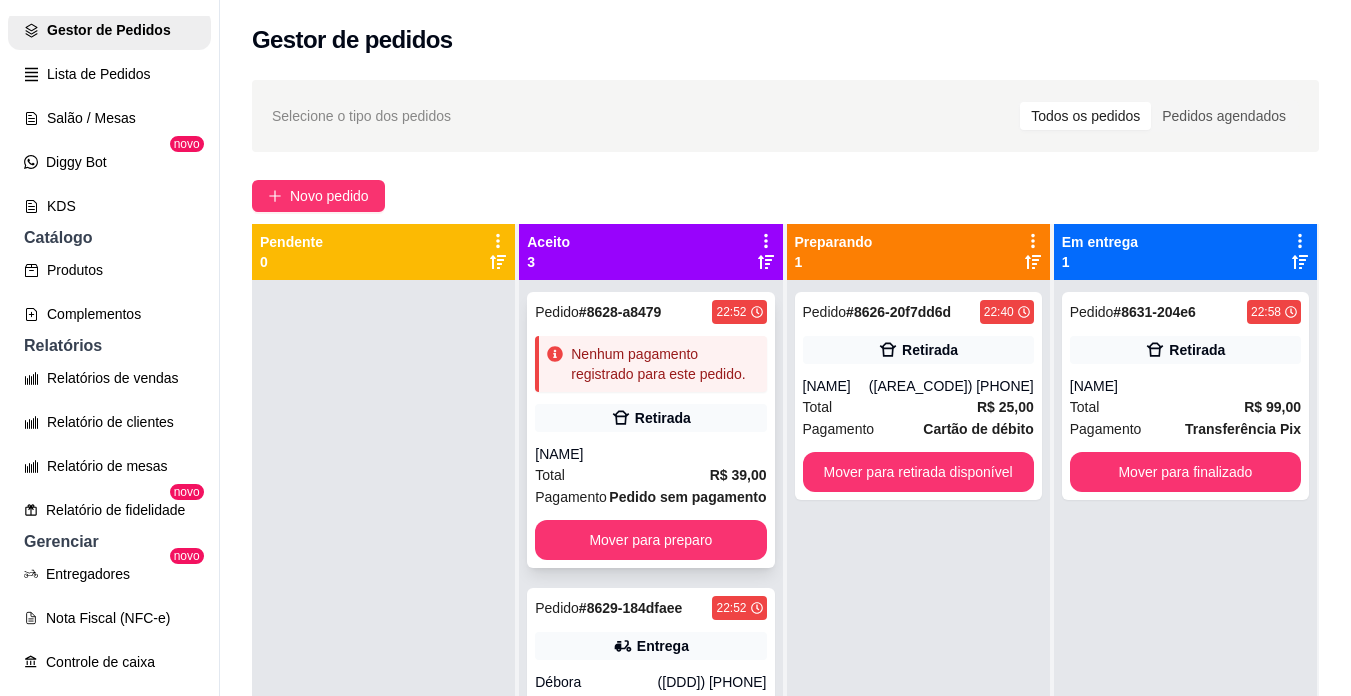 click on "[NAME]" at bounding box center (650, 454) 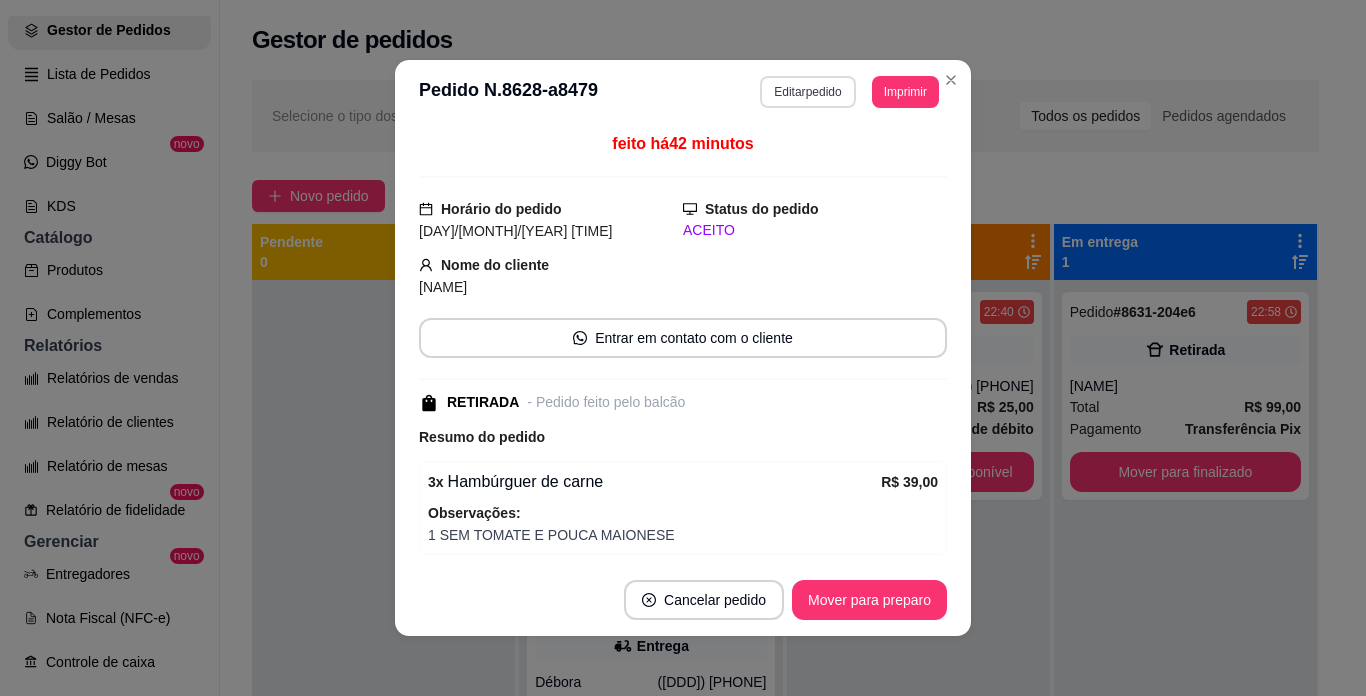 click on "Editar  pedido" at bounding box center (807, 92) 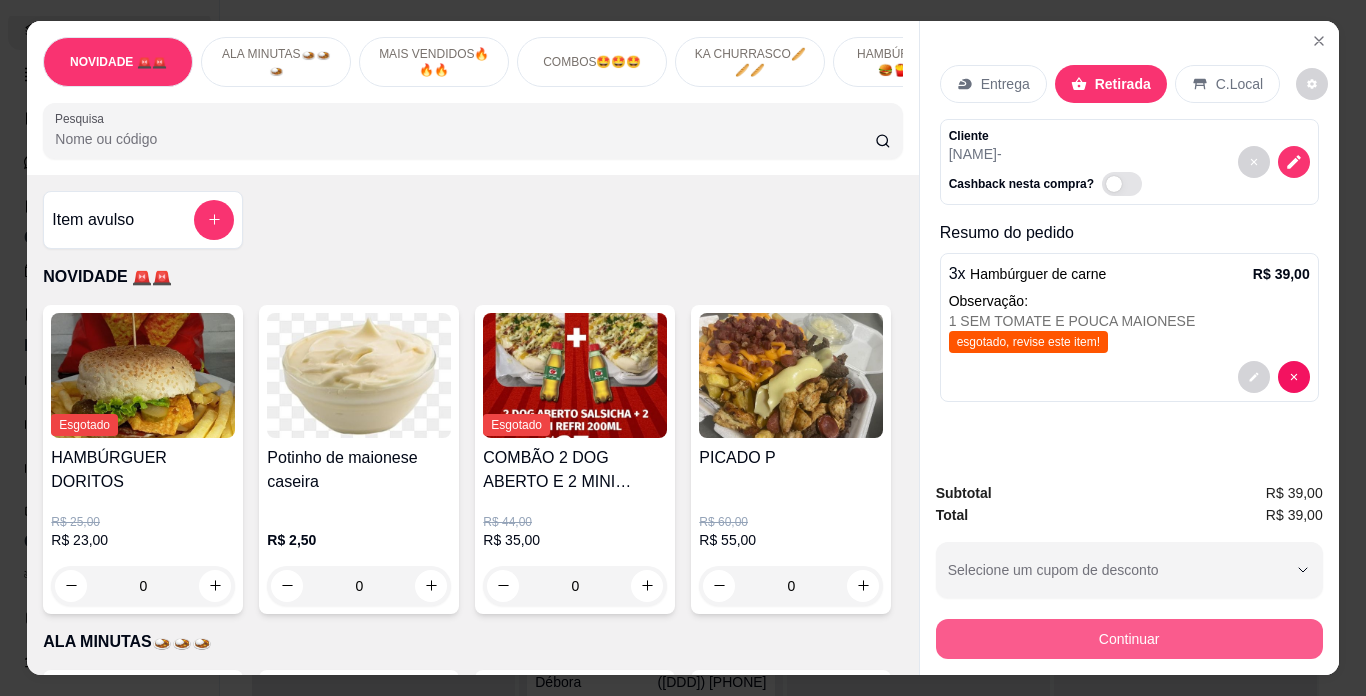 click on "Continuar" at bounding box center [1129, 639] 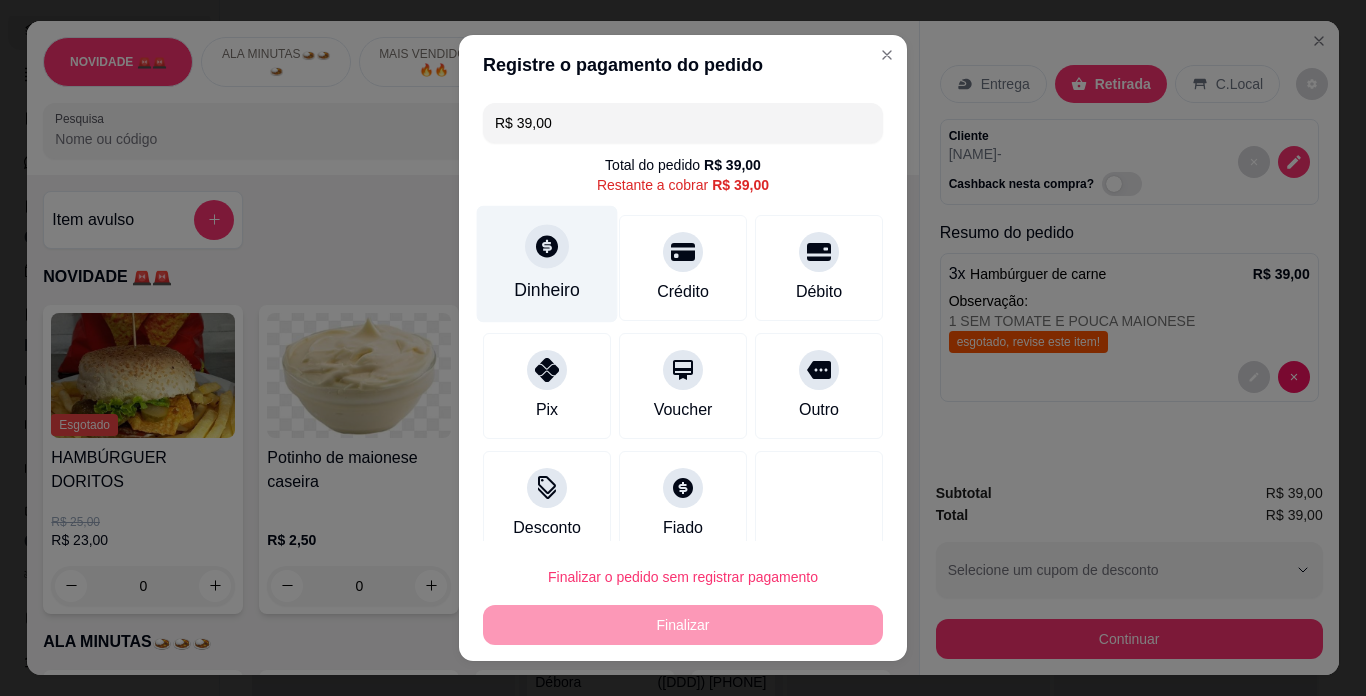 click on "Dinheiro" at bounding box center [547, 264] 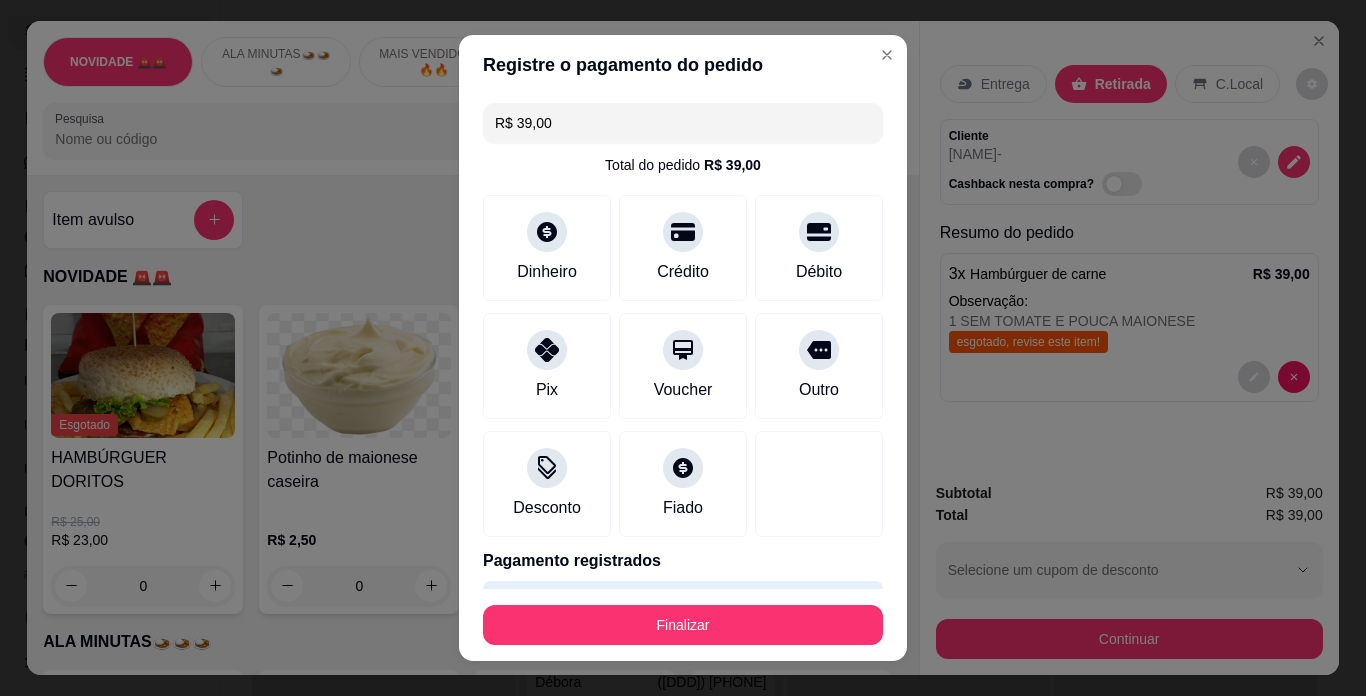 type on "R$ 0,00" 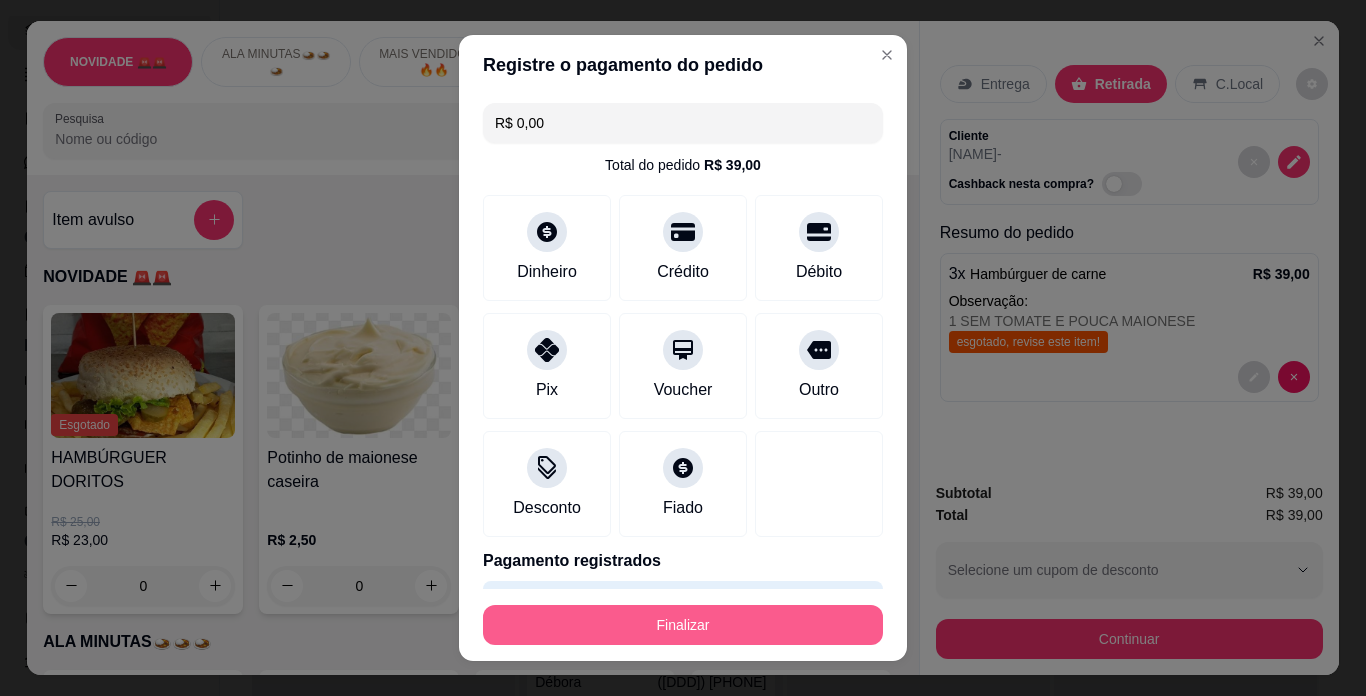 click on "Finalizar" at bounding box center (683, 625) 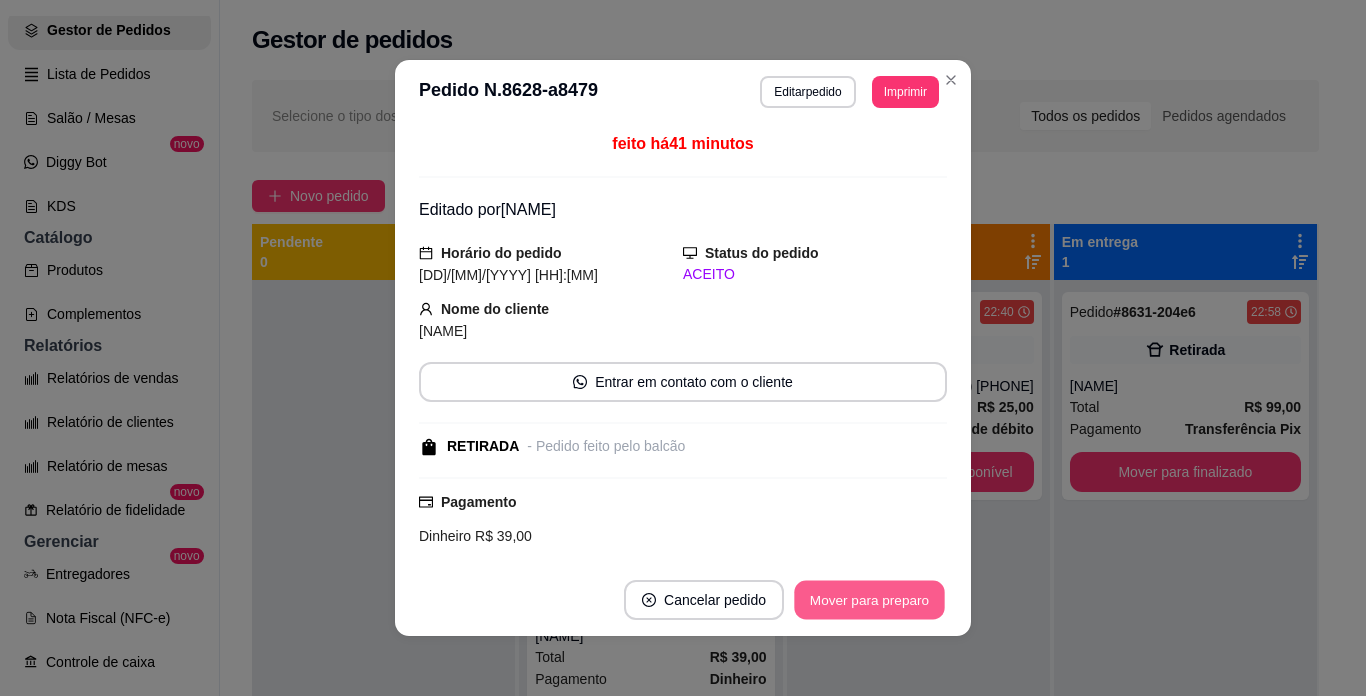 click on "Mover para preparo" at bounding box center [869, 600] 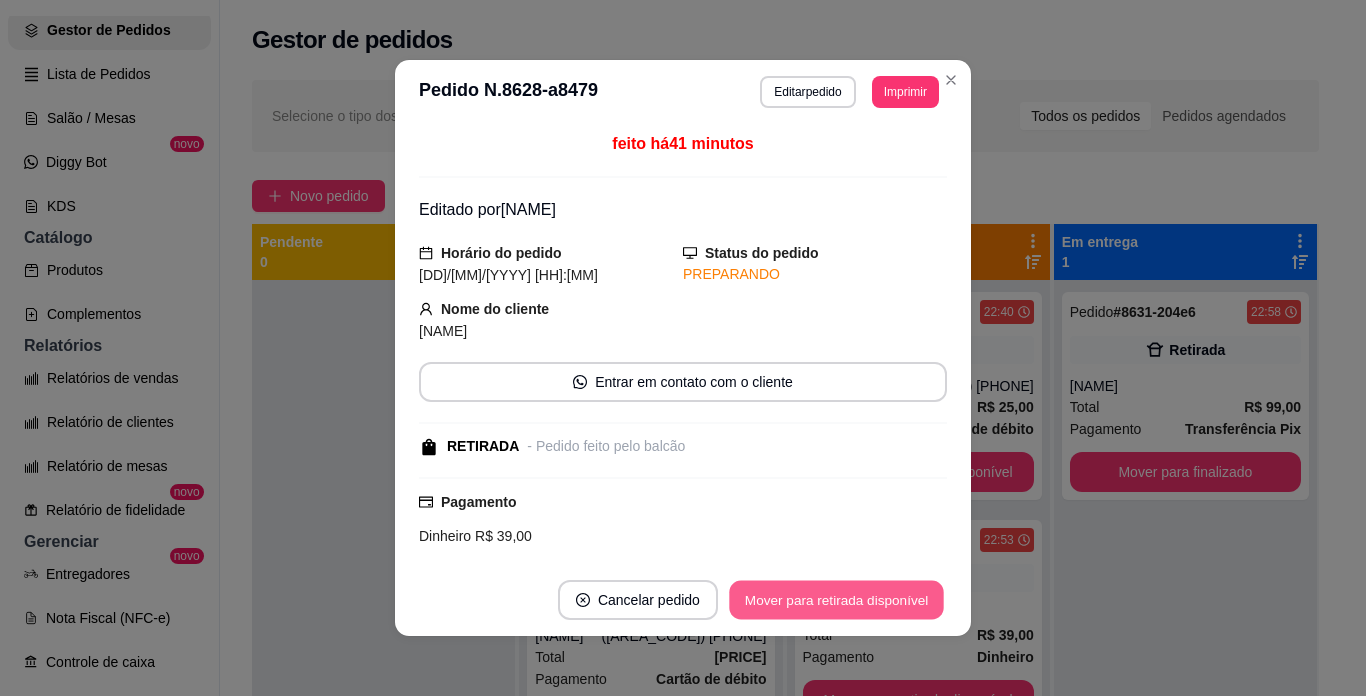 click on "Mover para retirada disponível" at bounding box center [836, 600] 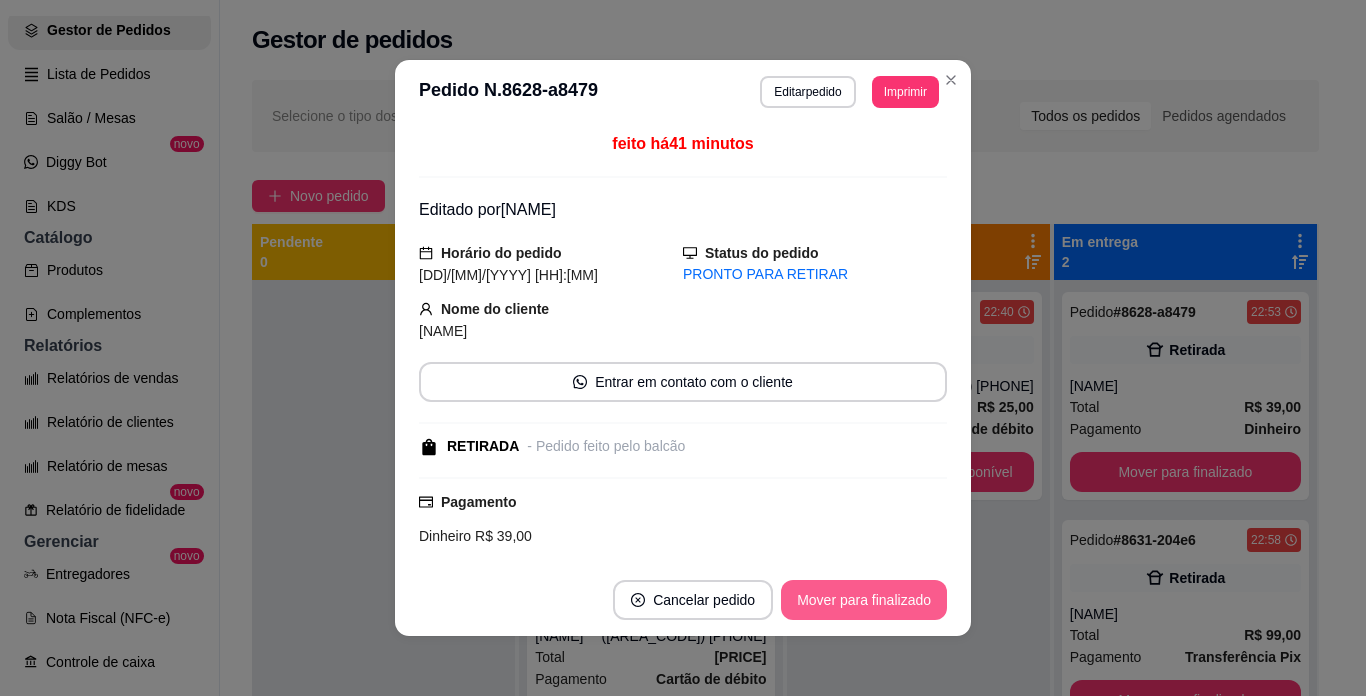 click on "Mover para finalizado" at bounding box center [864, 600] 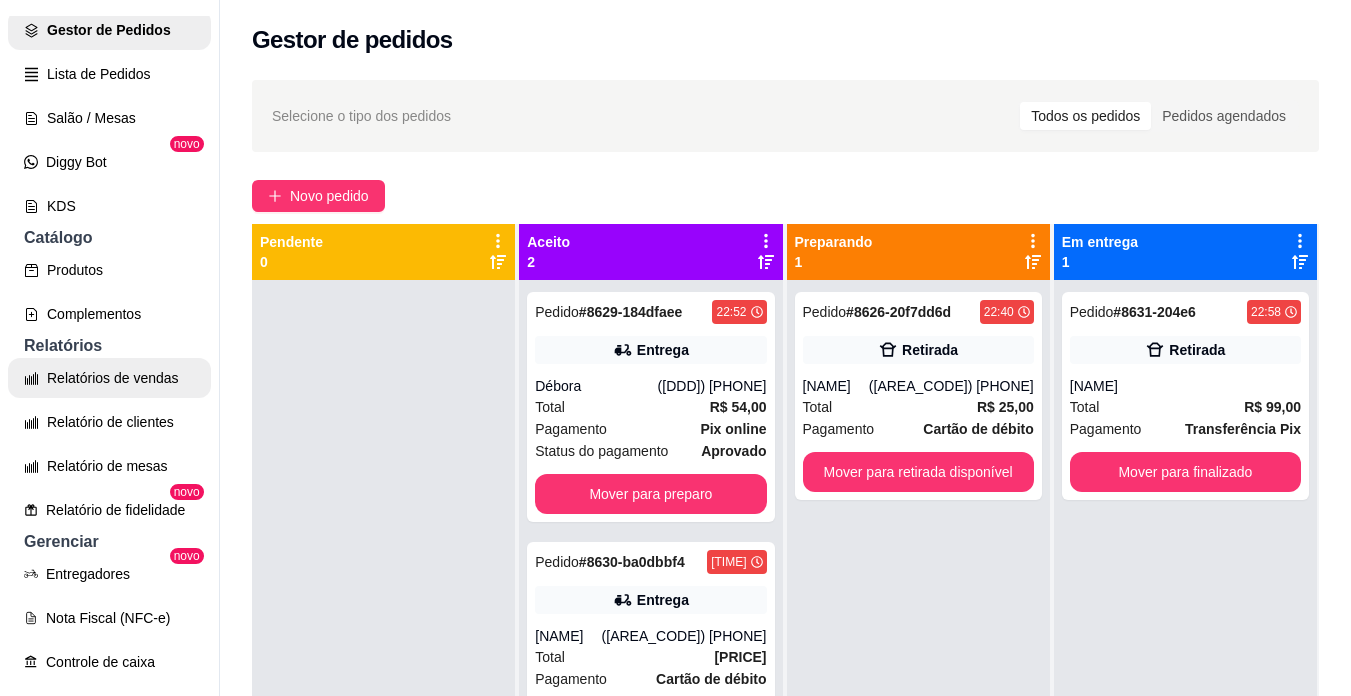 click on "Relatórios de vendas" at bounding box center (109, 378) 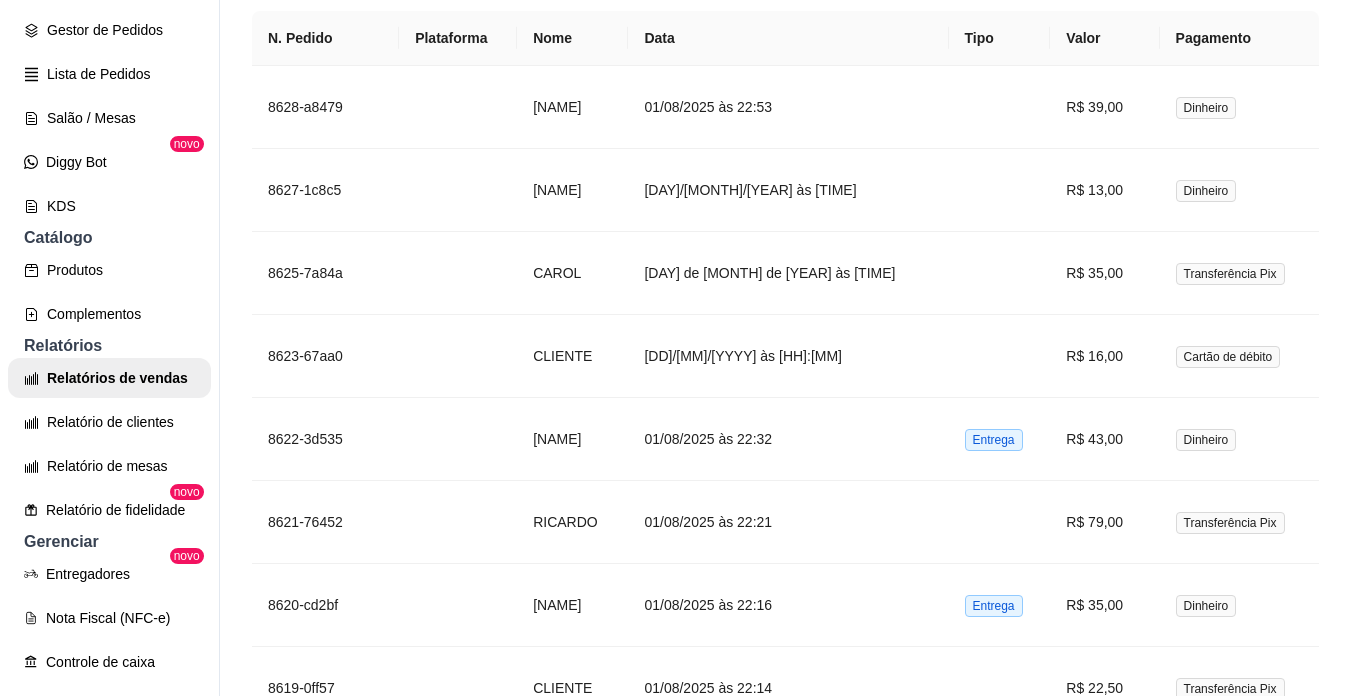 scroll, scrollTop: 2800, scrollLeft: 0, axis: vertical 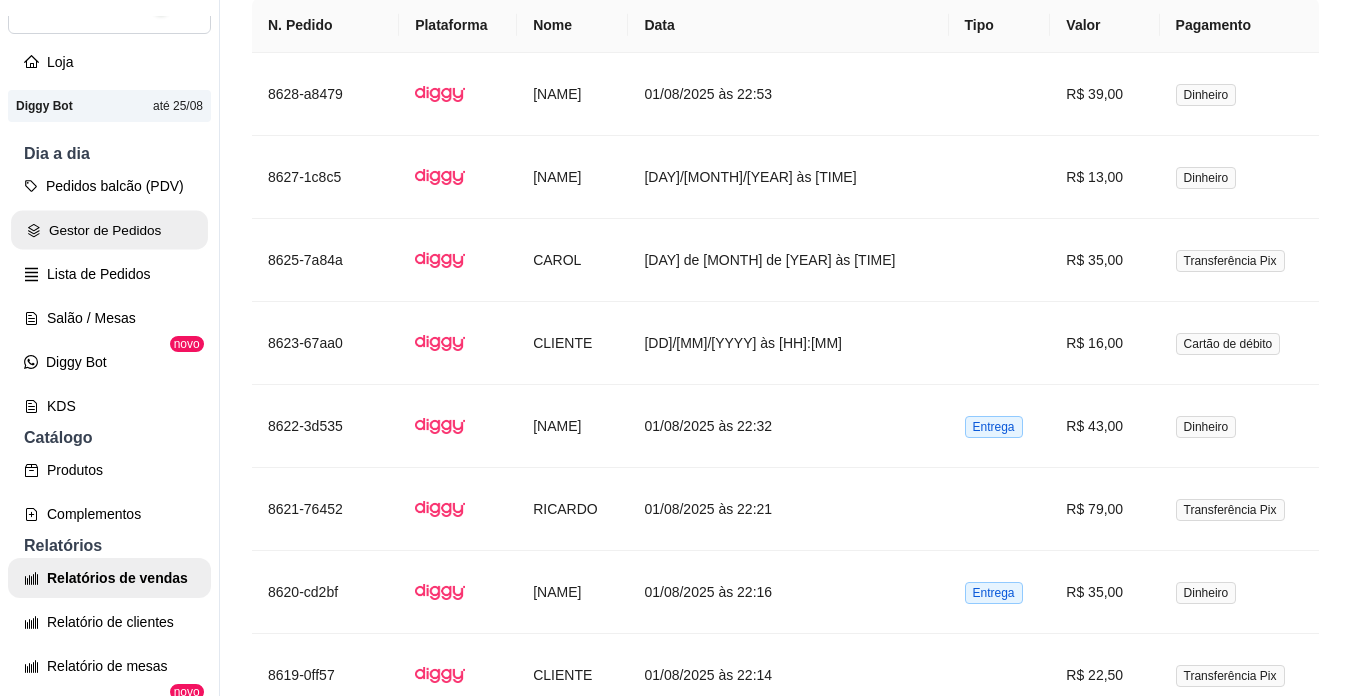 click on "Gestor de Pedidos" at bounding box center [109, 230] 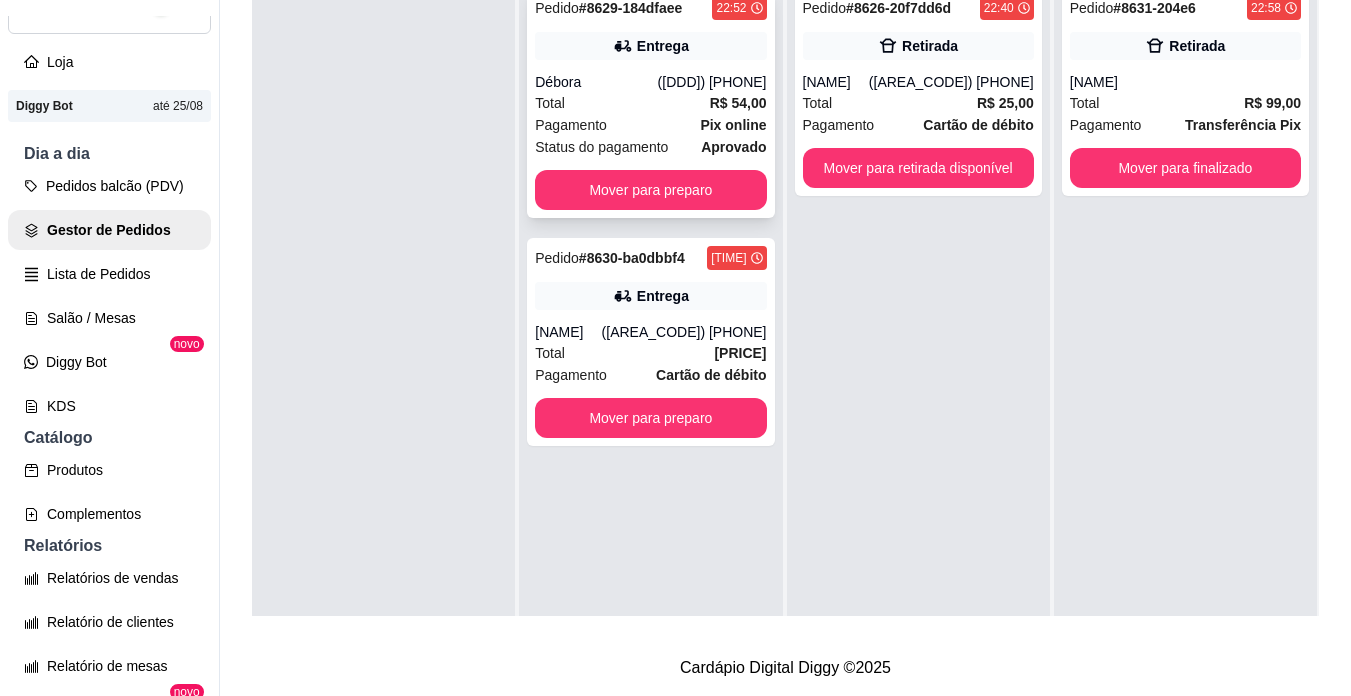 scroll, scrollTop: 0, scrollLeft: 0, axis: both 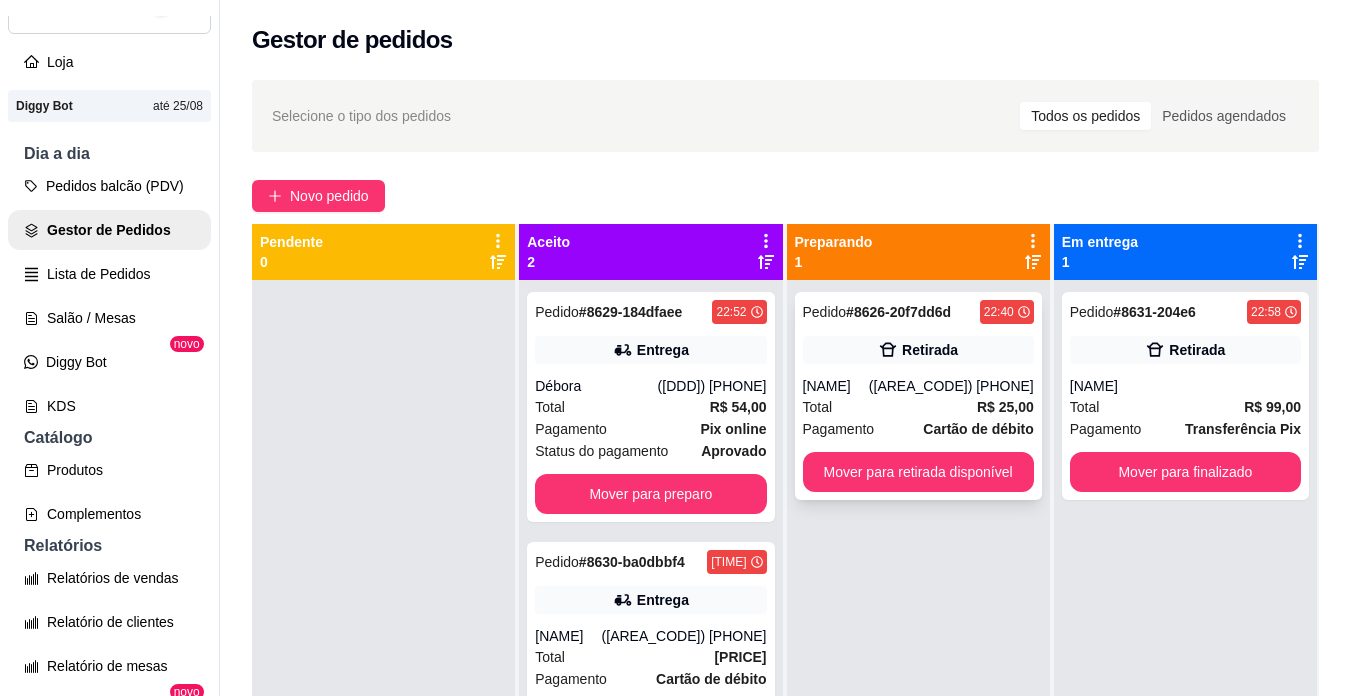 click on "Total R$ 25,00" at bounding box center [918, 407] 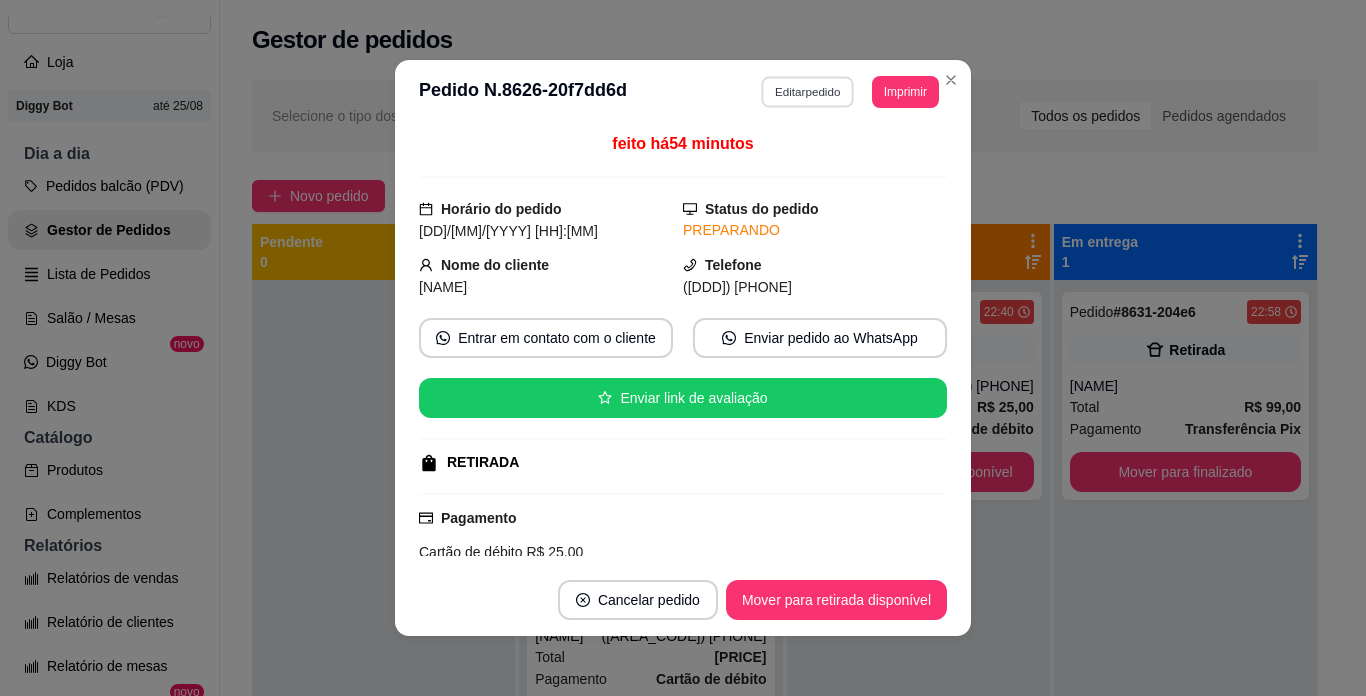 click on "Editar  pedido" at bounding box center [808, 91] 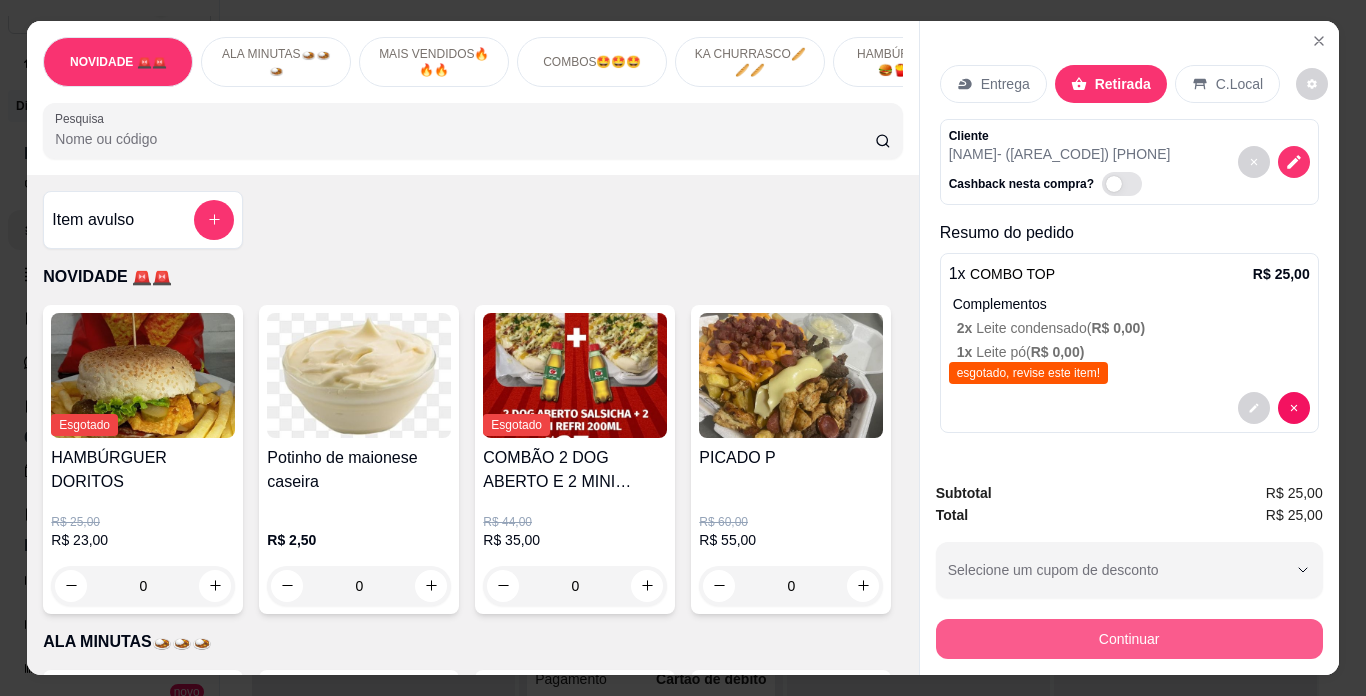 click on "Continuar" at bounding box center [1129, 639] 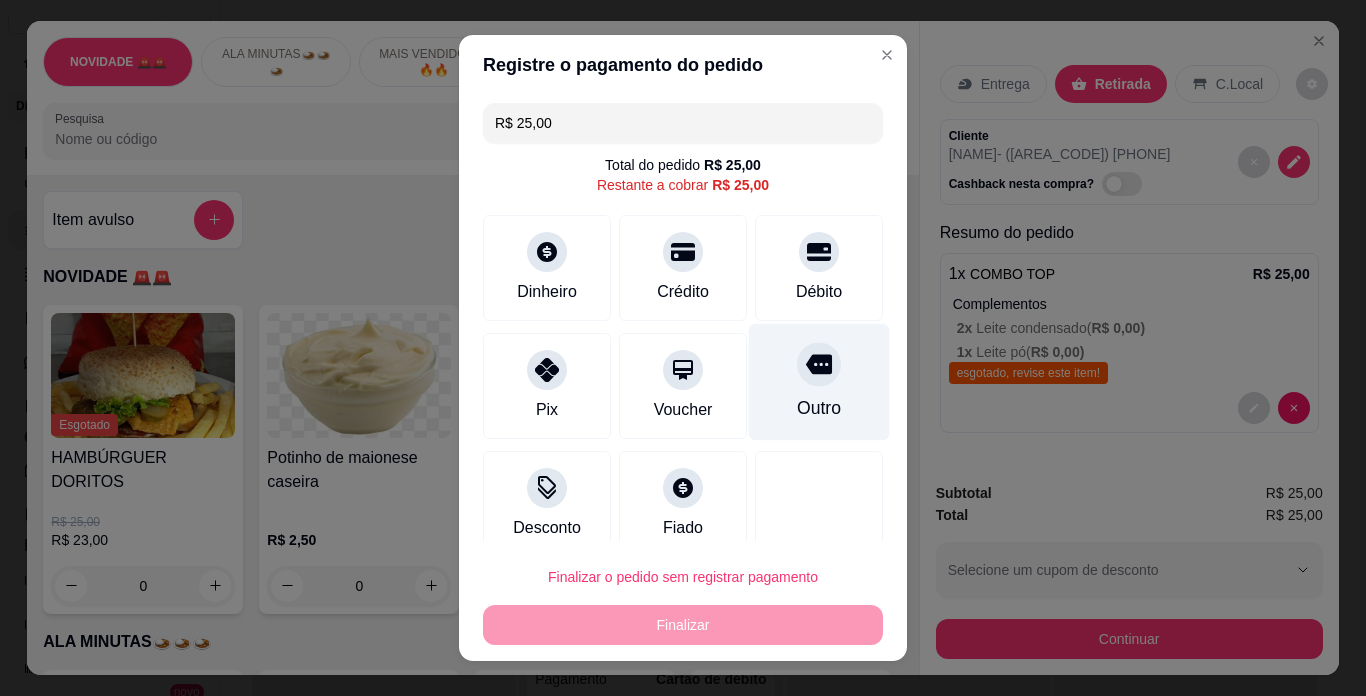 click on "Outro" at bounding box center (819, 382) 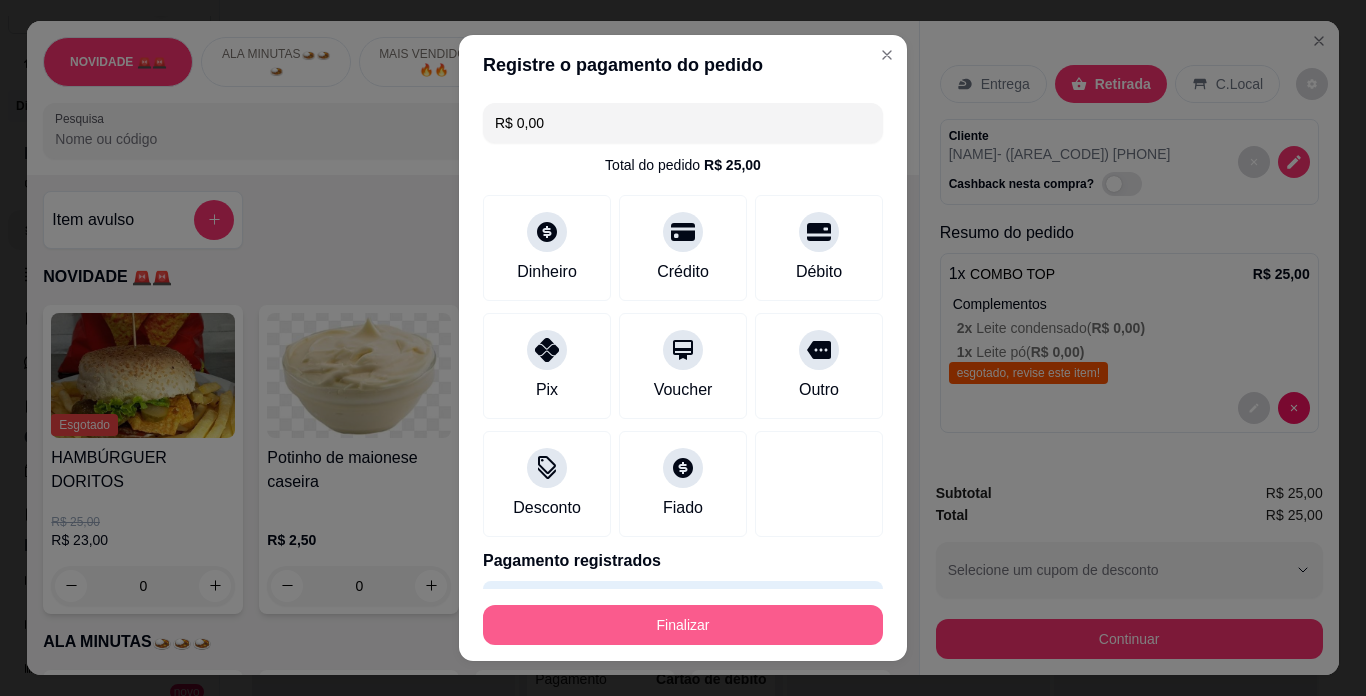 click on "Finalizar" at bounding box center (683, 625) 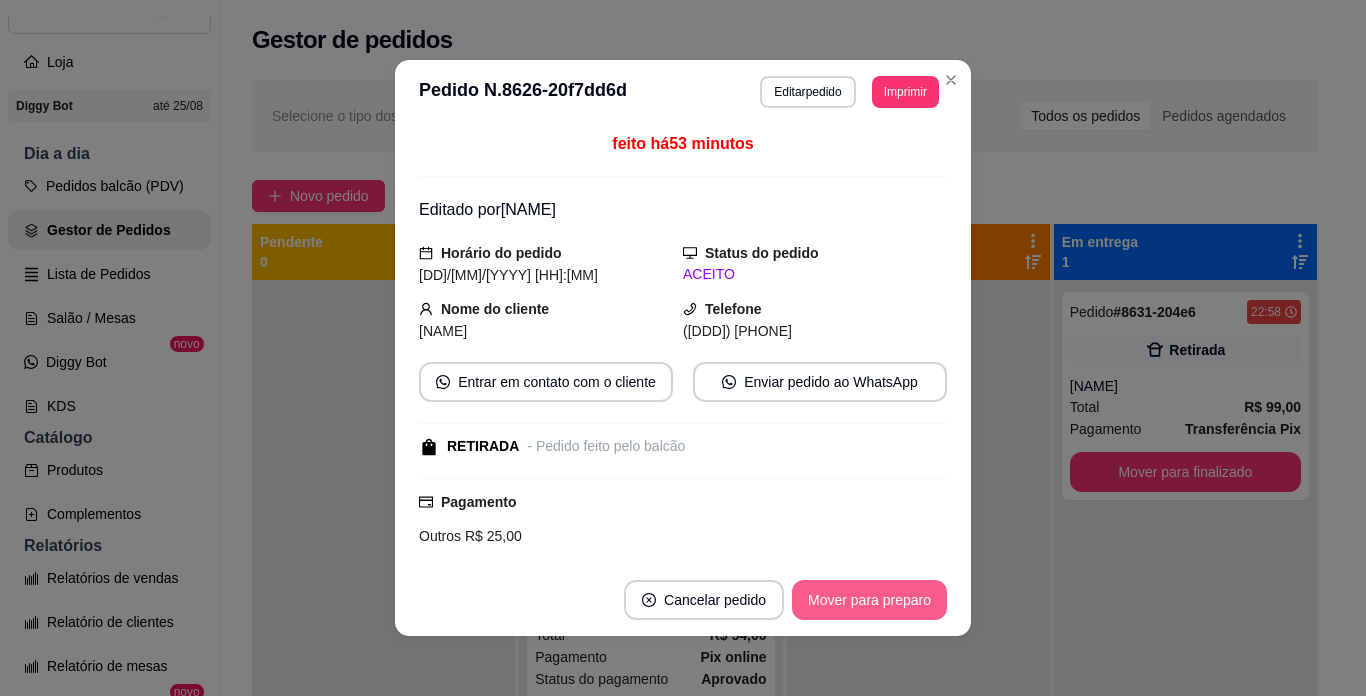click on "Mover para preparo" at bounding box center [869, 600] 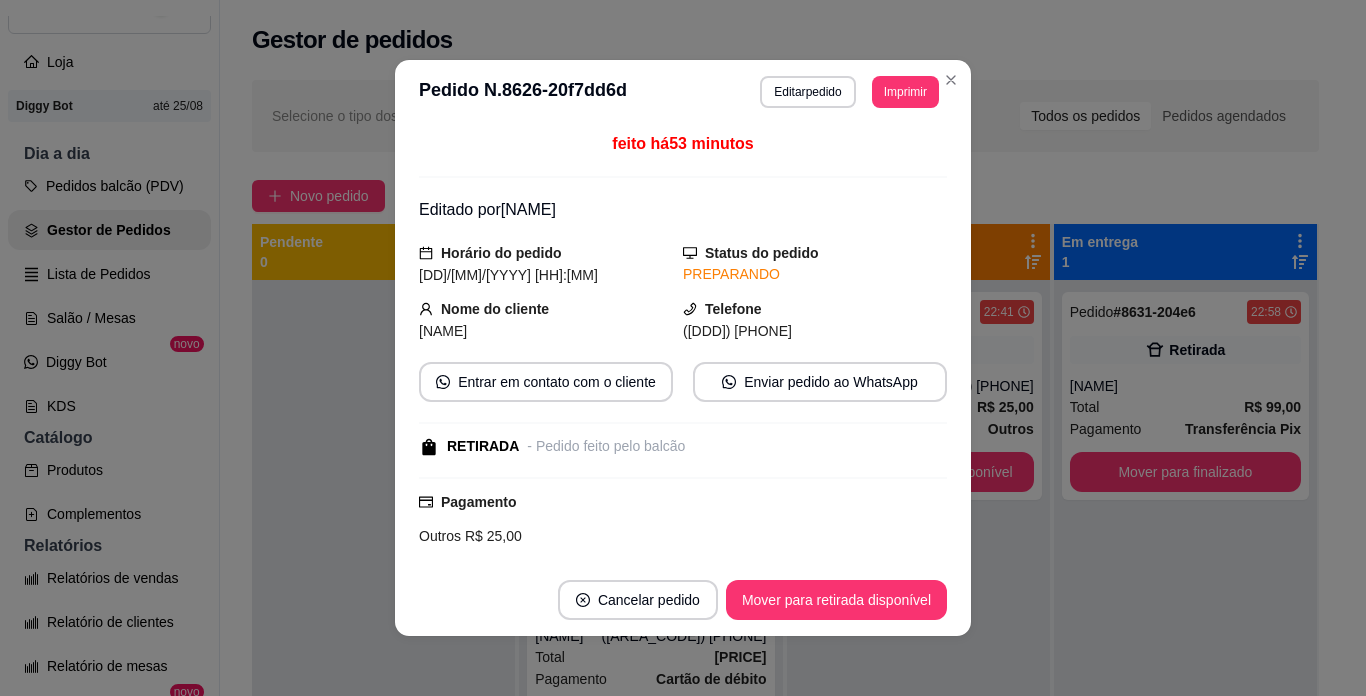 click on "Mover para retirada disponível" at bounding box center [836, 600] 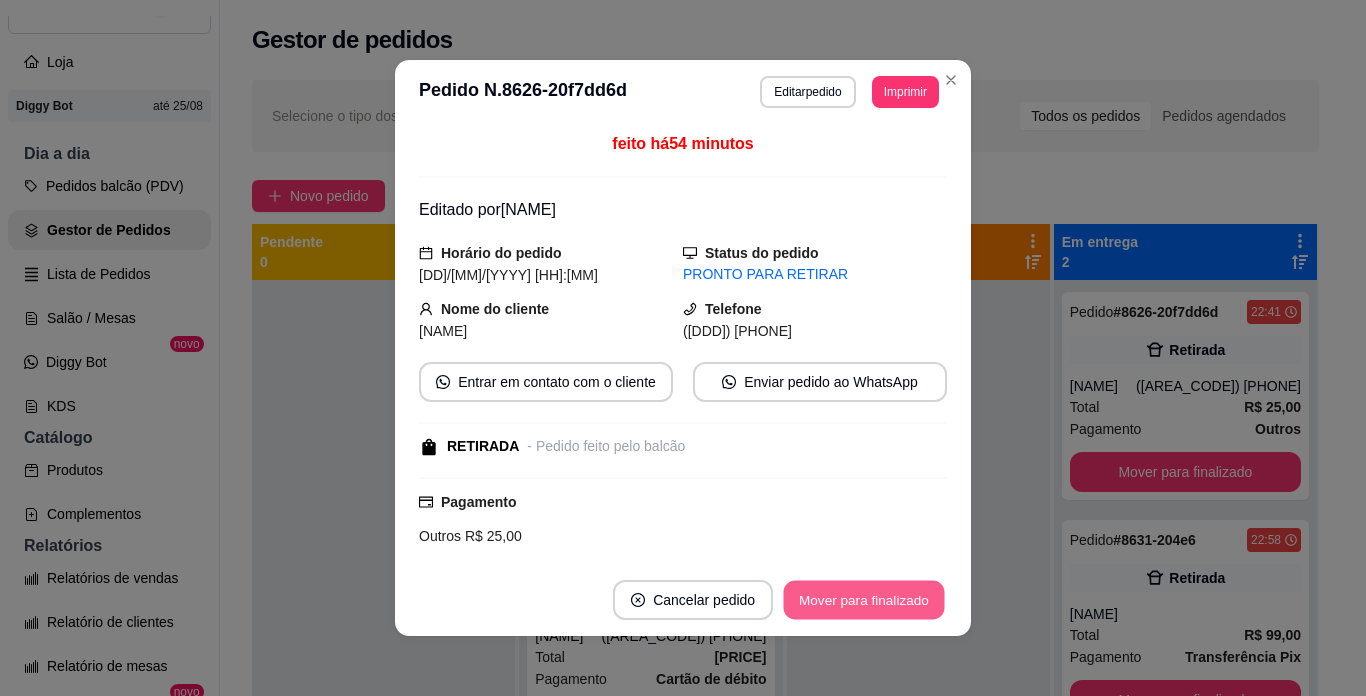 click on "Mover para finalizado" at bounding box center (864, 600) 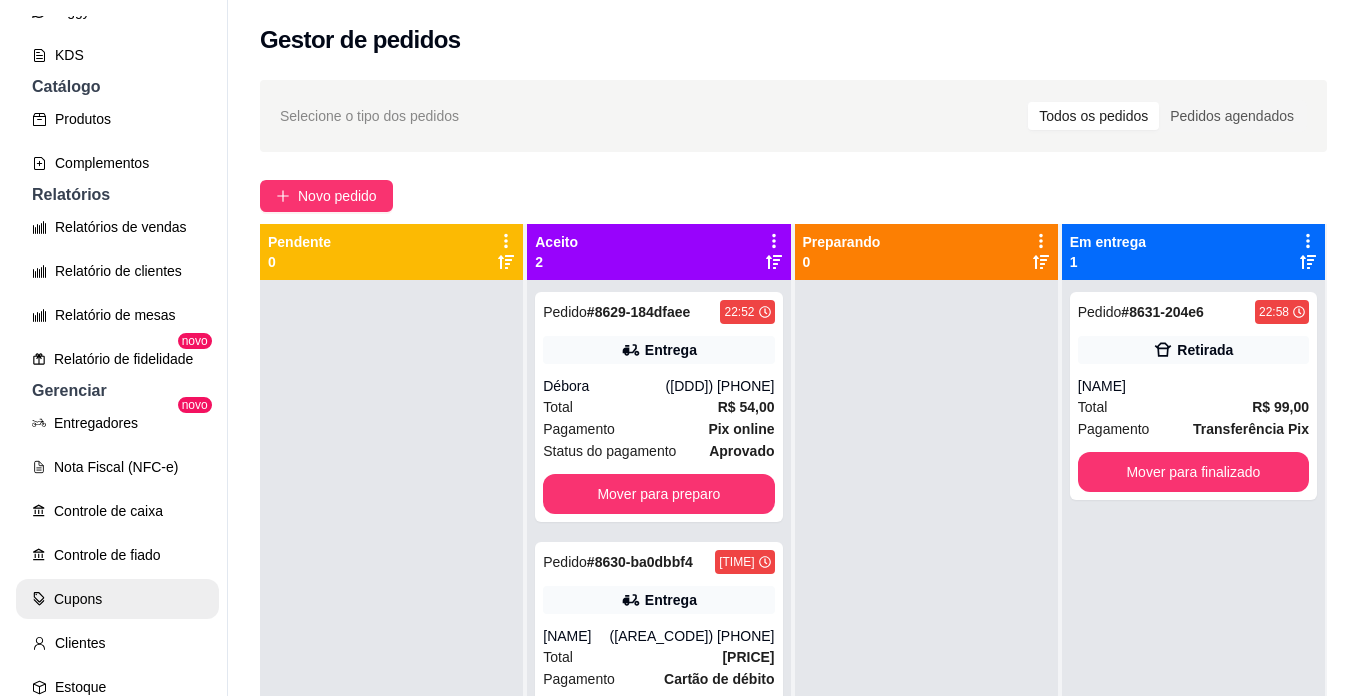scroll, scrollTop: 500, scrollLeft: 0, axis: vertical 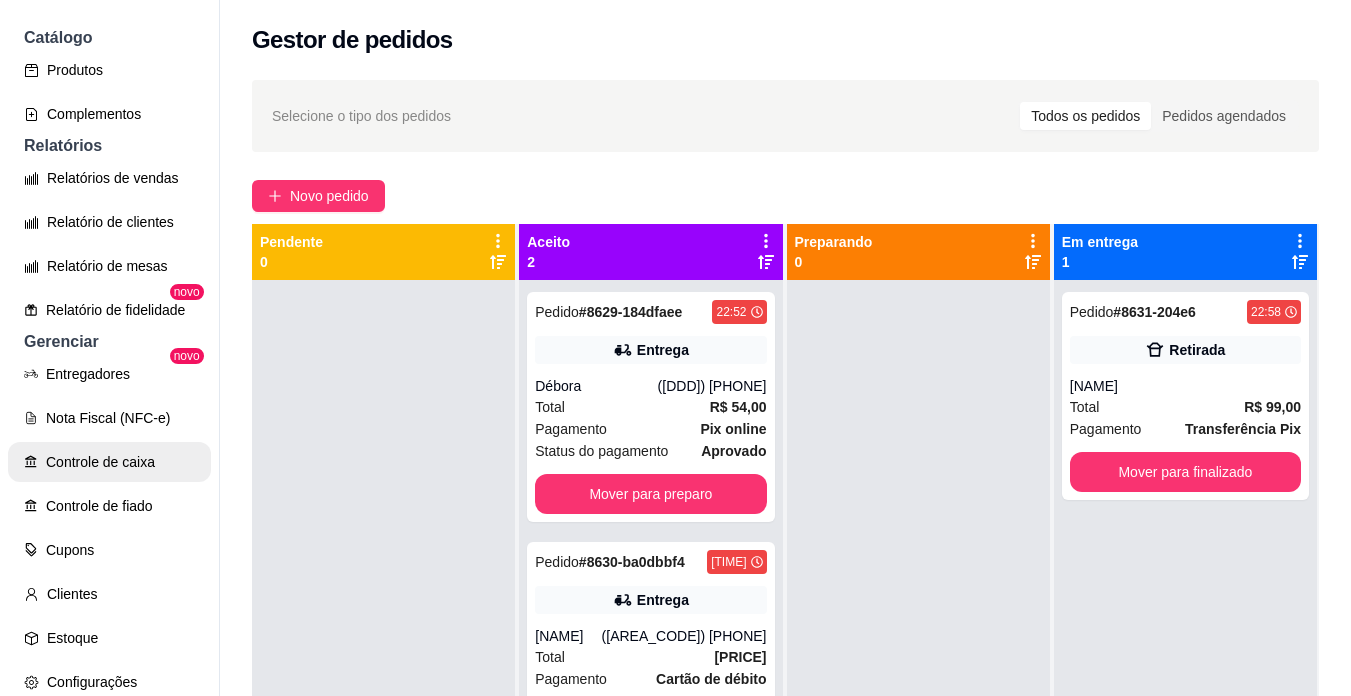 click on "Controle de caixa" at bounding box center [109, 462] 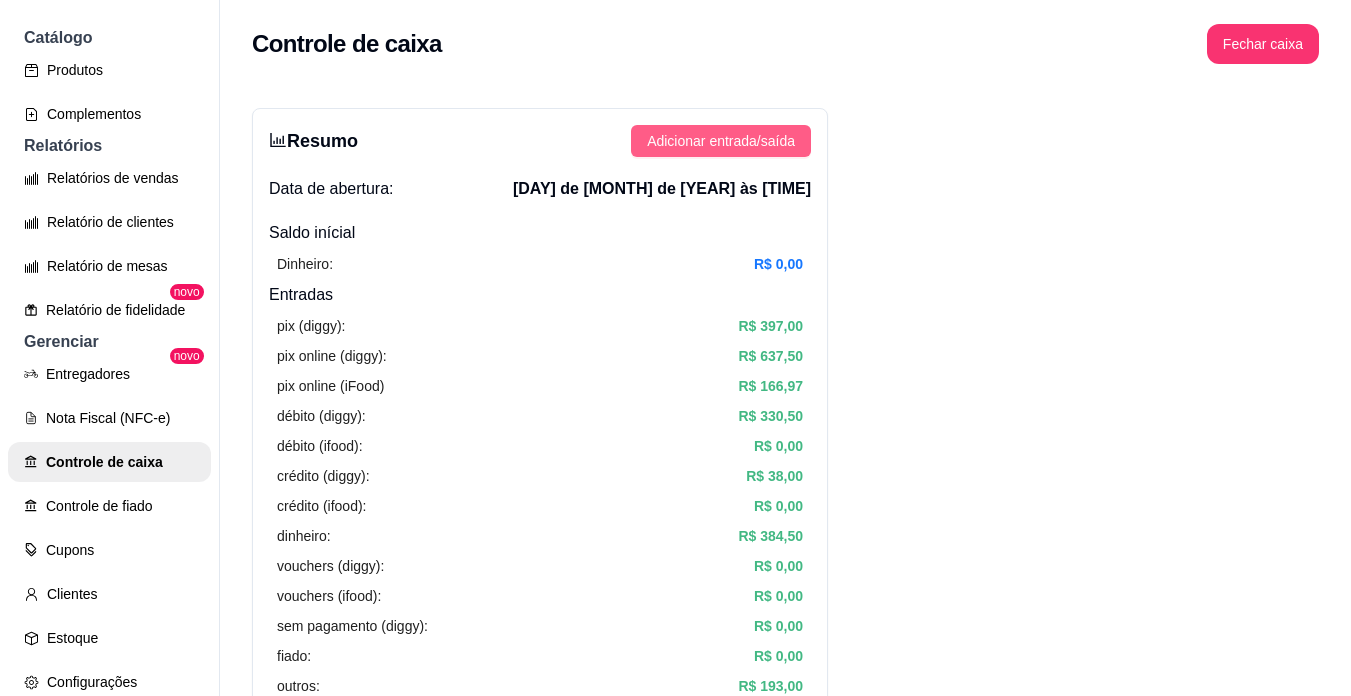 click on "Adicionar entrada/saída" at bounding box center [721, 141] 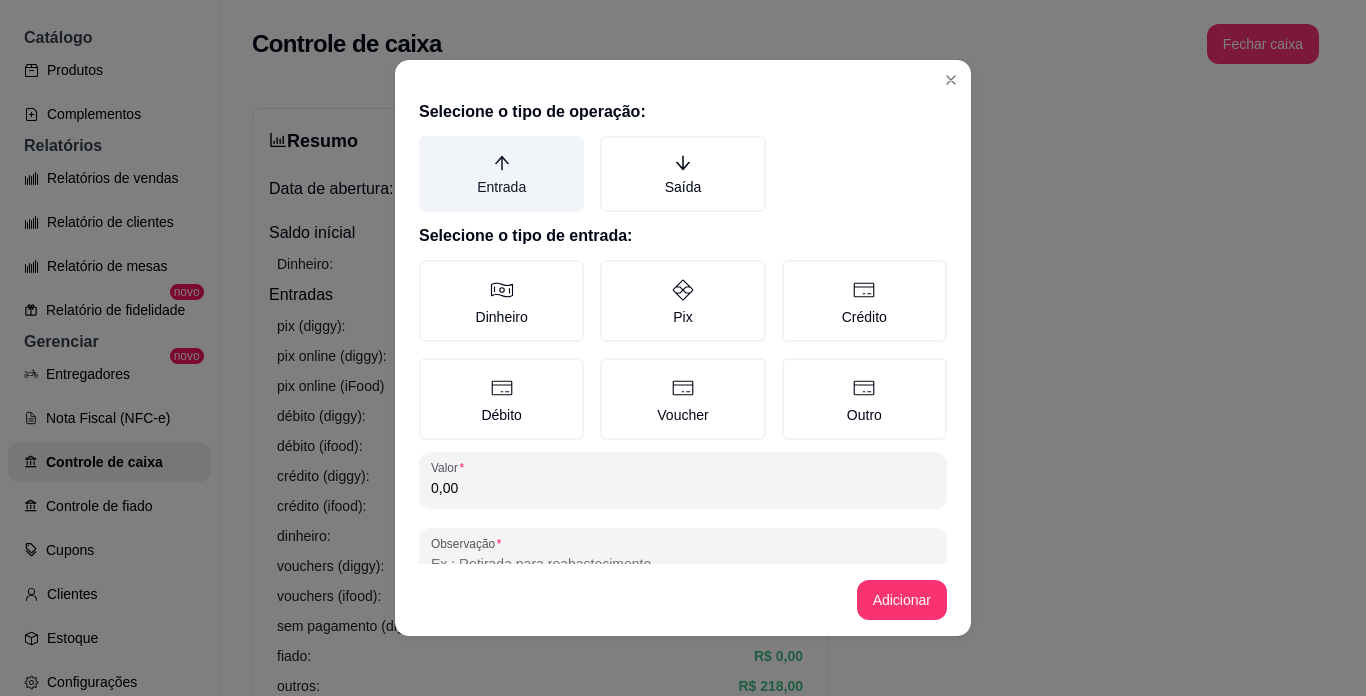 click on "Entrada" at bounding box center (501, 174) 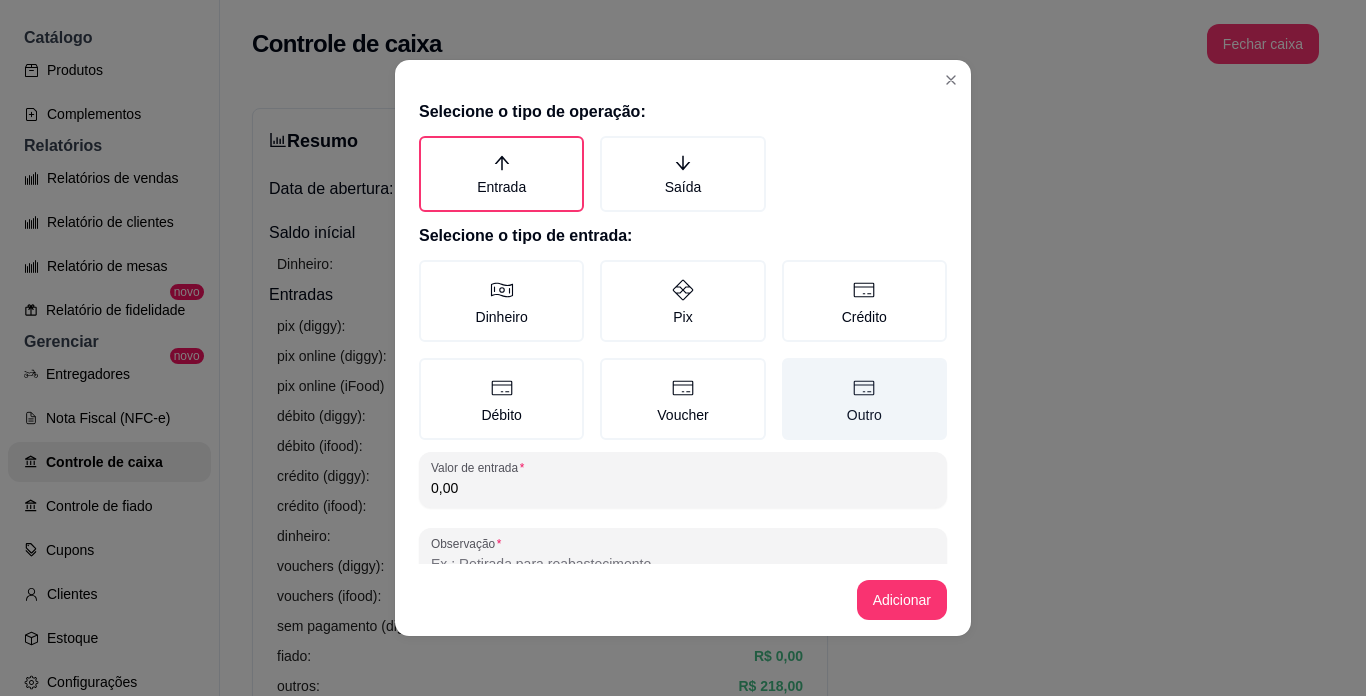 click on "Outro" at bounding box center (864, 399) 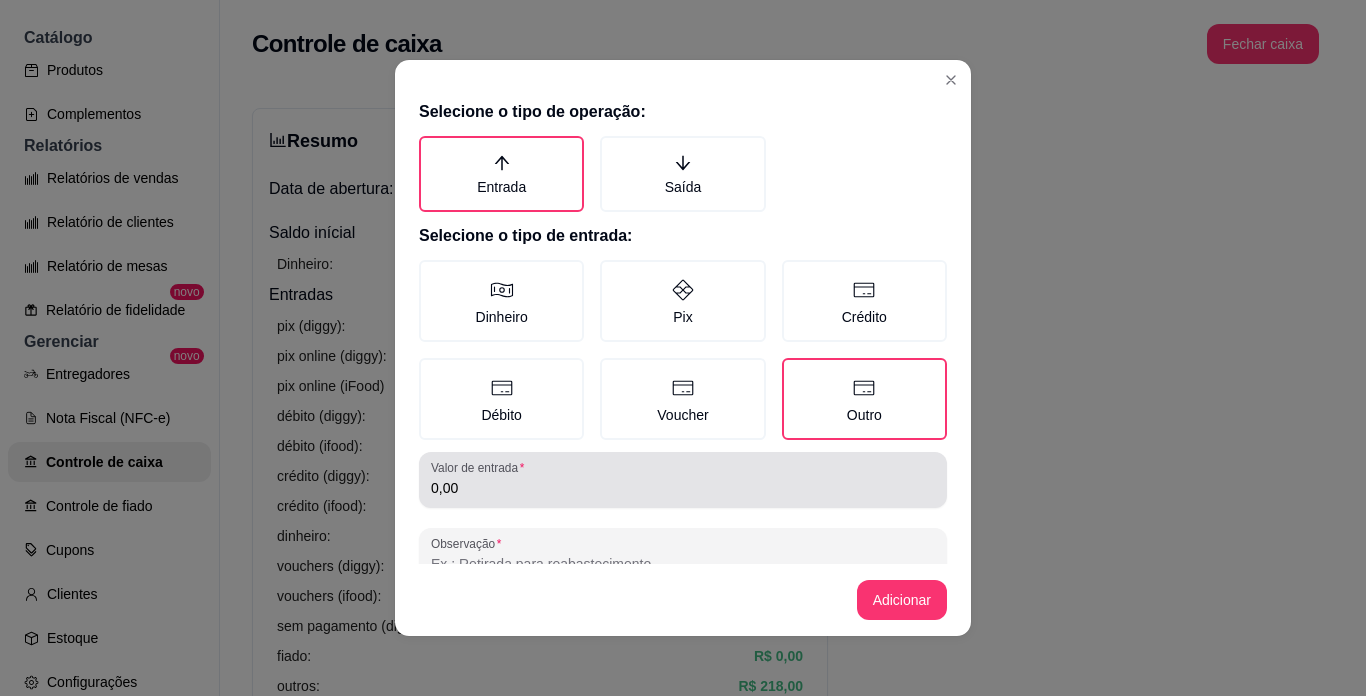 click on "Valor  de entrada
0,00" at bounding box center (683, 480) 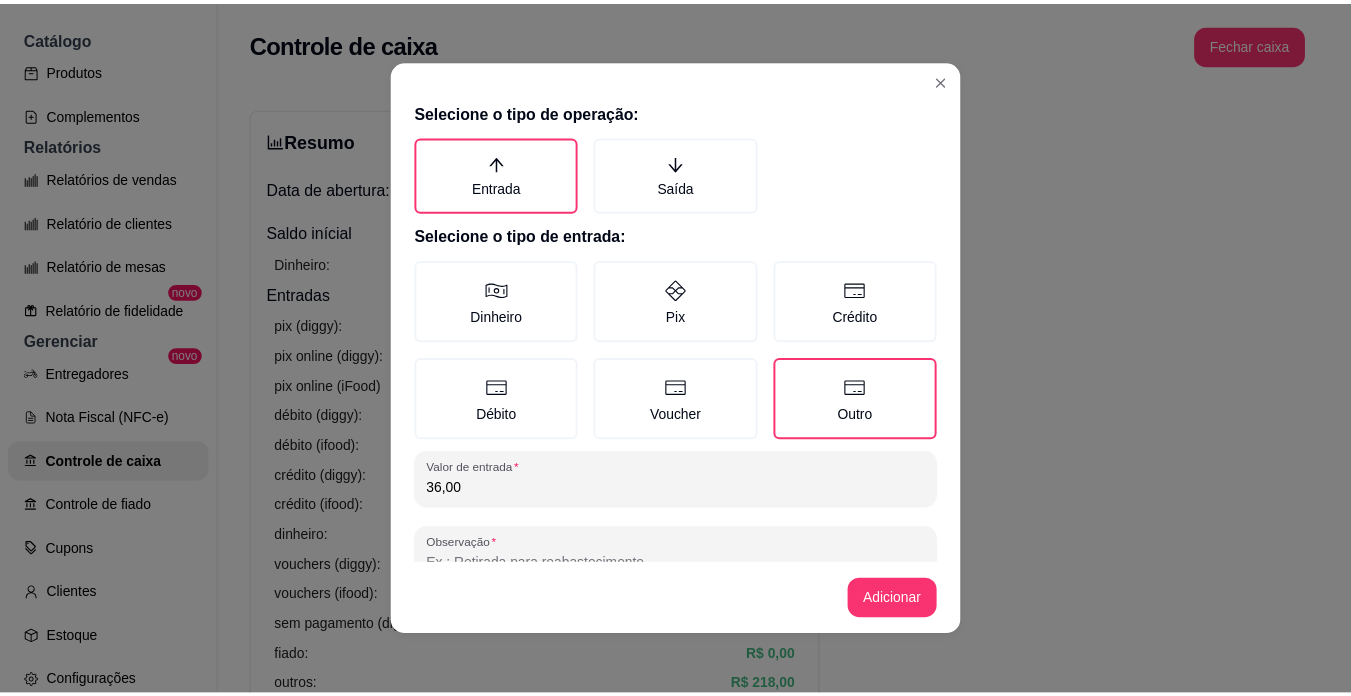 scroll, scrollTop: 52, scrollLeft: 0, axis: vertical 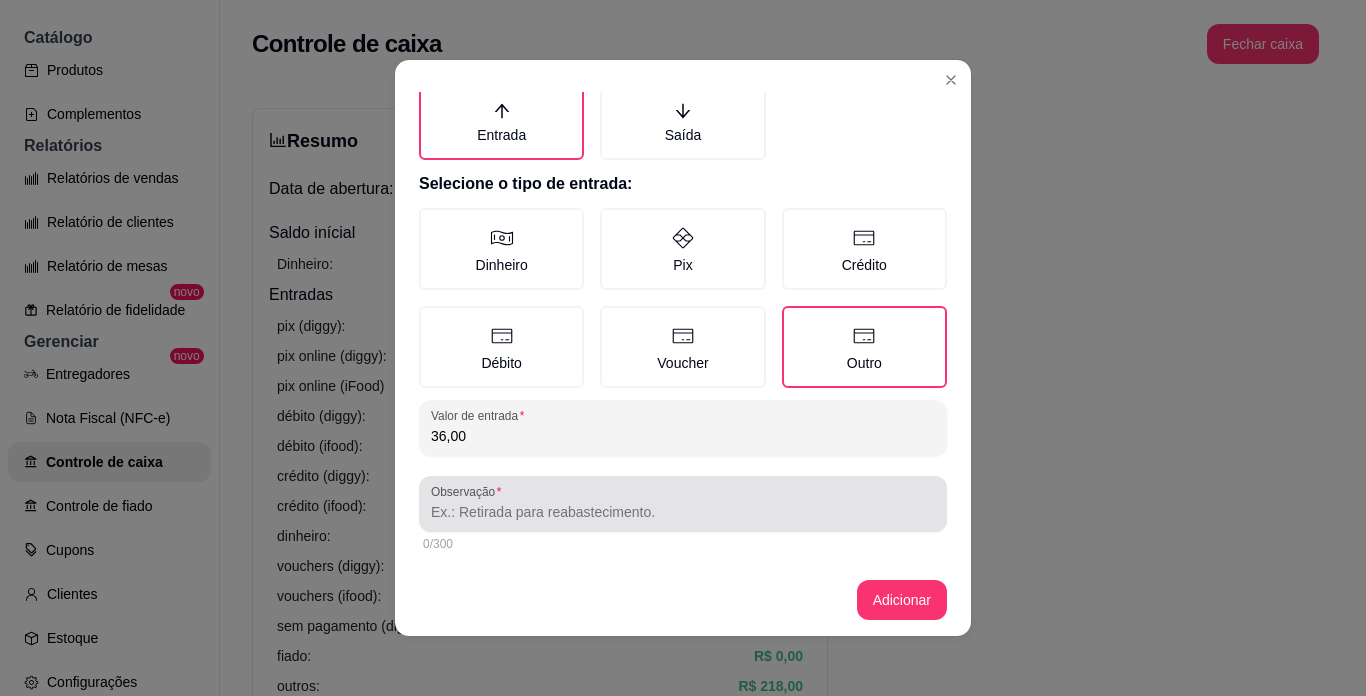 type on "36,00" 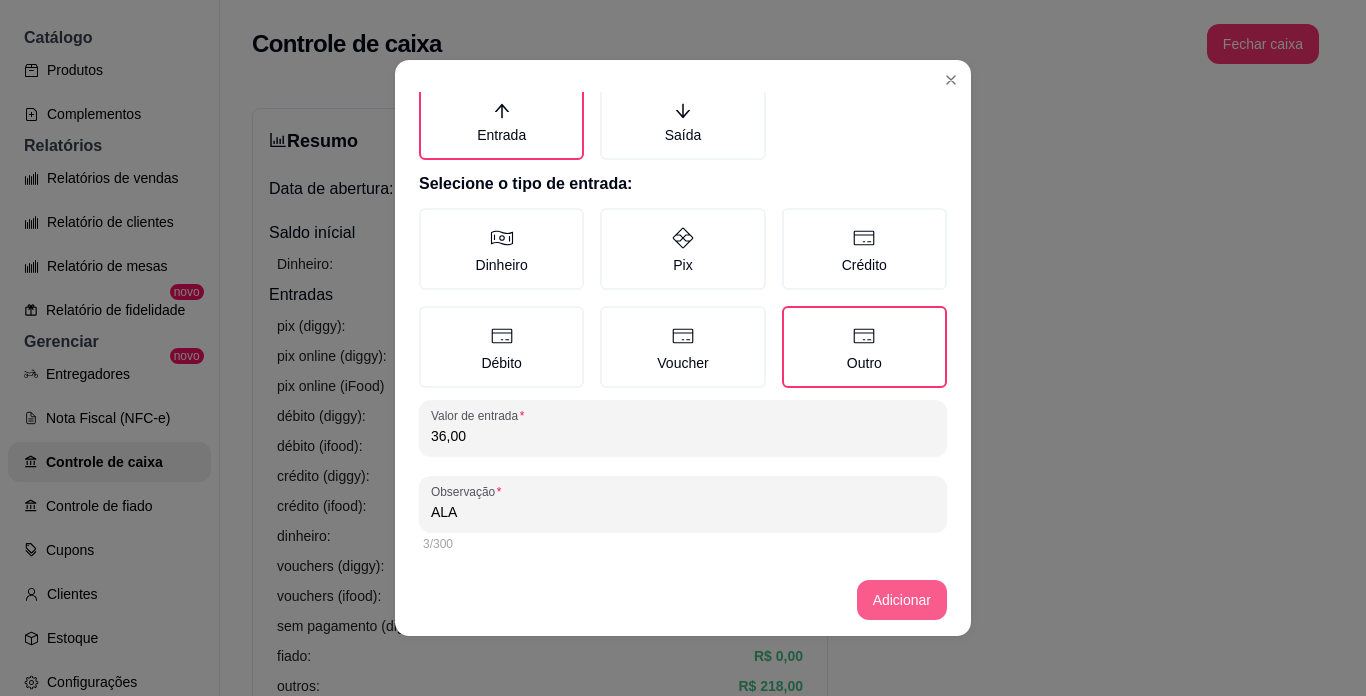 type on "ALA" 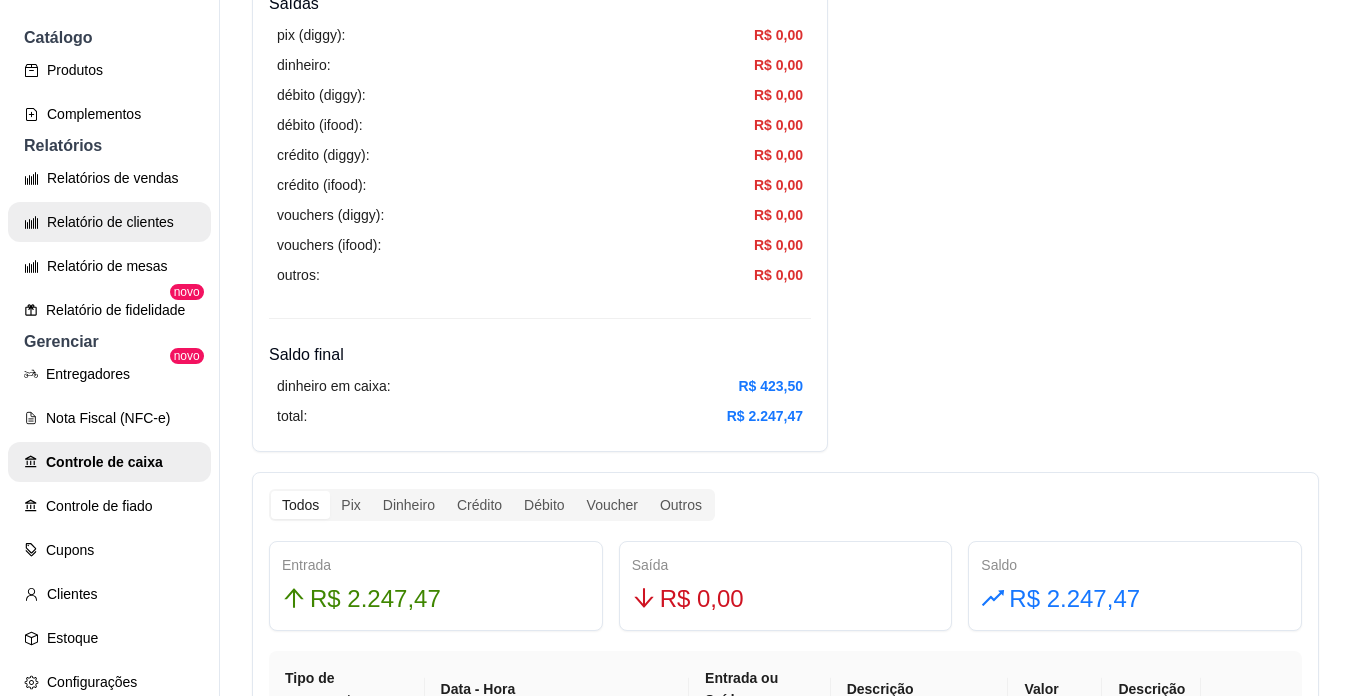 scroll, scrollTop: 700, scrollLeft: 0, axis: vertical 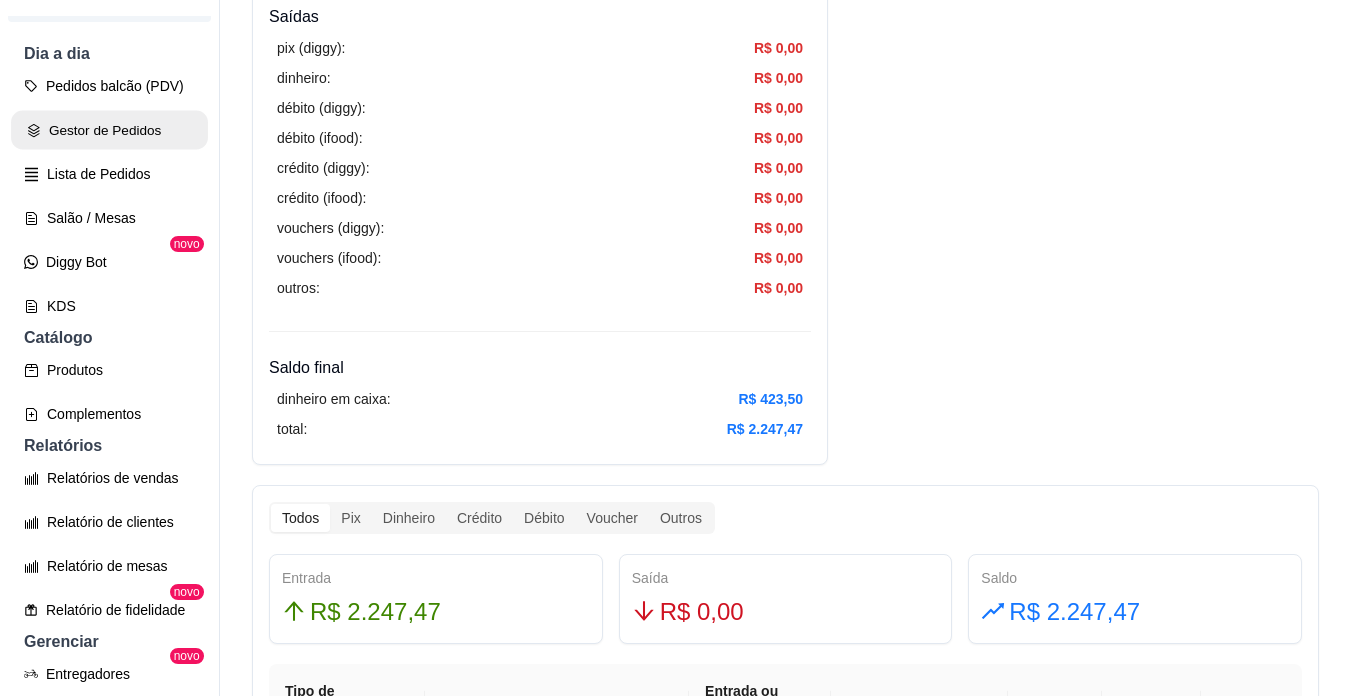 click on "Gestor de Pedidos" at bounding box center [109, 130] 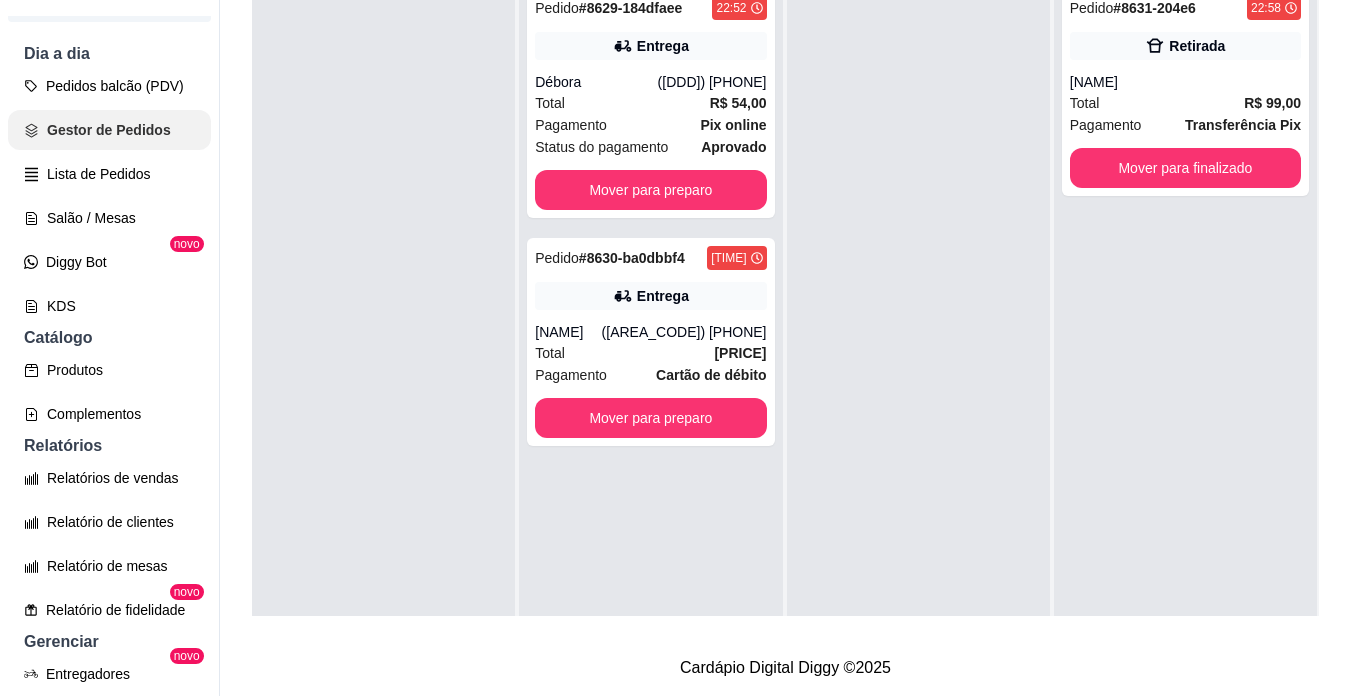 scroll, scrollTop: 0, scrollLeft: 0, axis: both 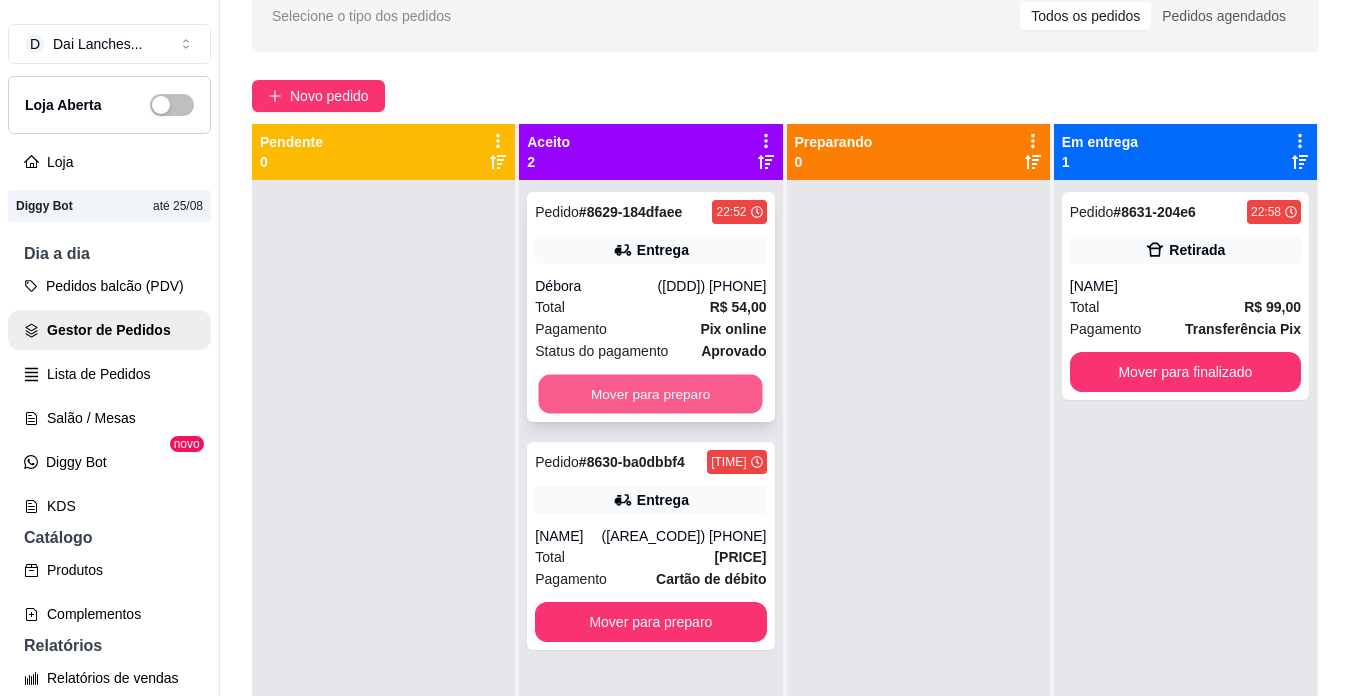 click on "Mover para preparo" at bounding box center (651, 394) 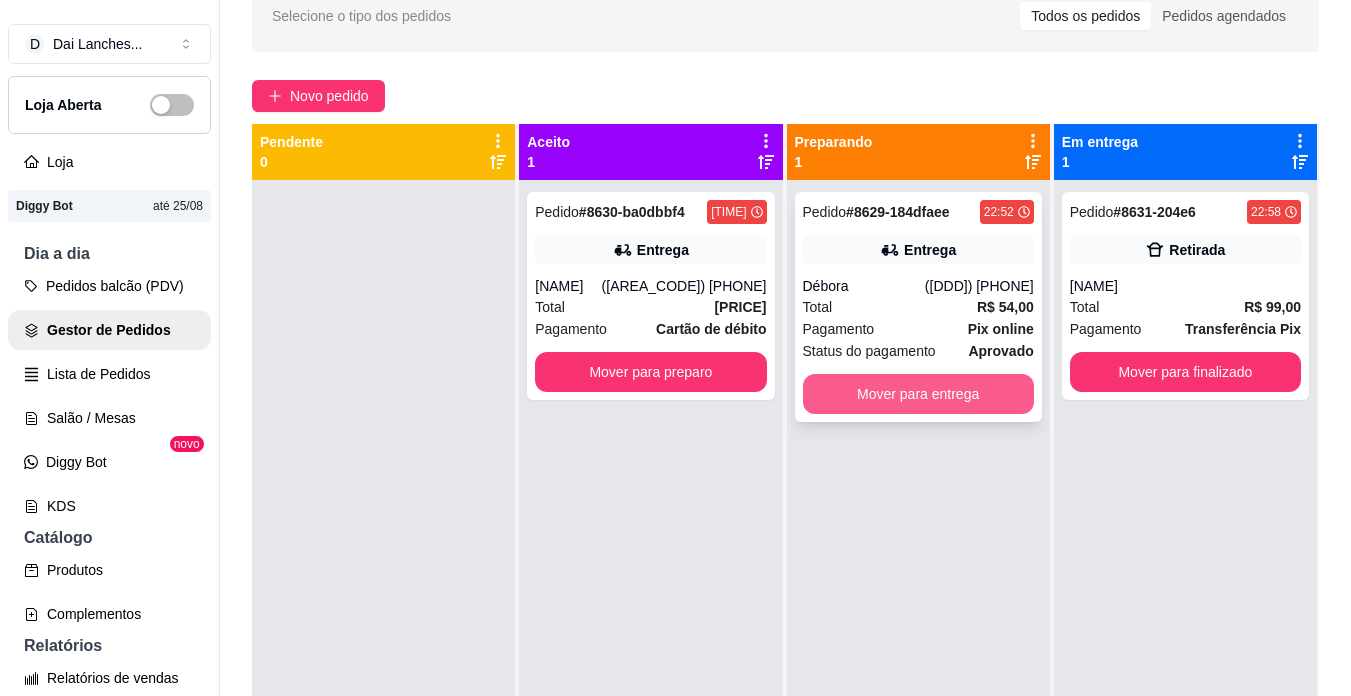 click on "Mover para entrega" at bounding box center [918, 394] 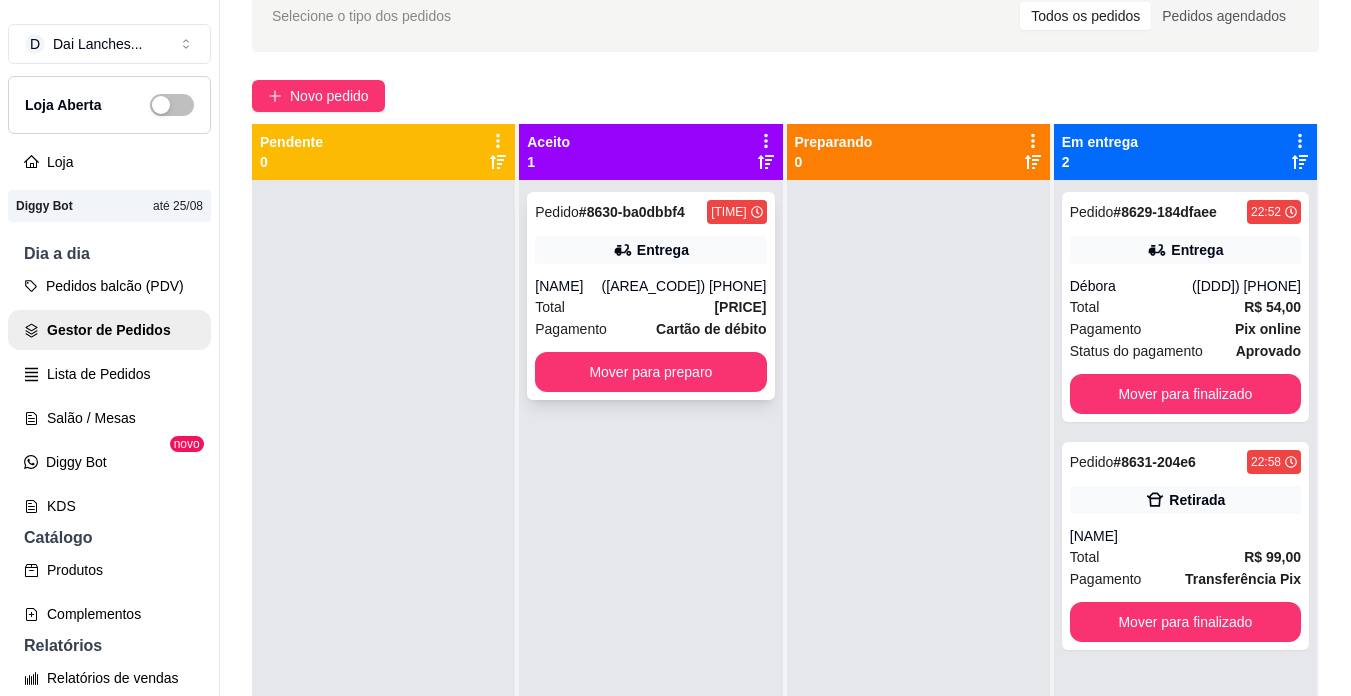 click on "Pagamento Cartão de débito" at bounding box center [650, 329] 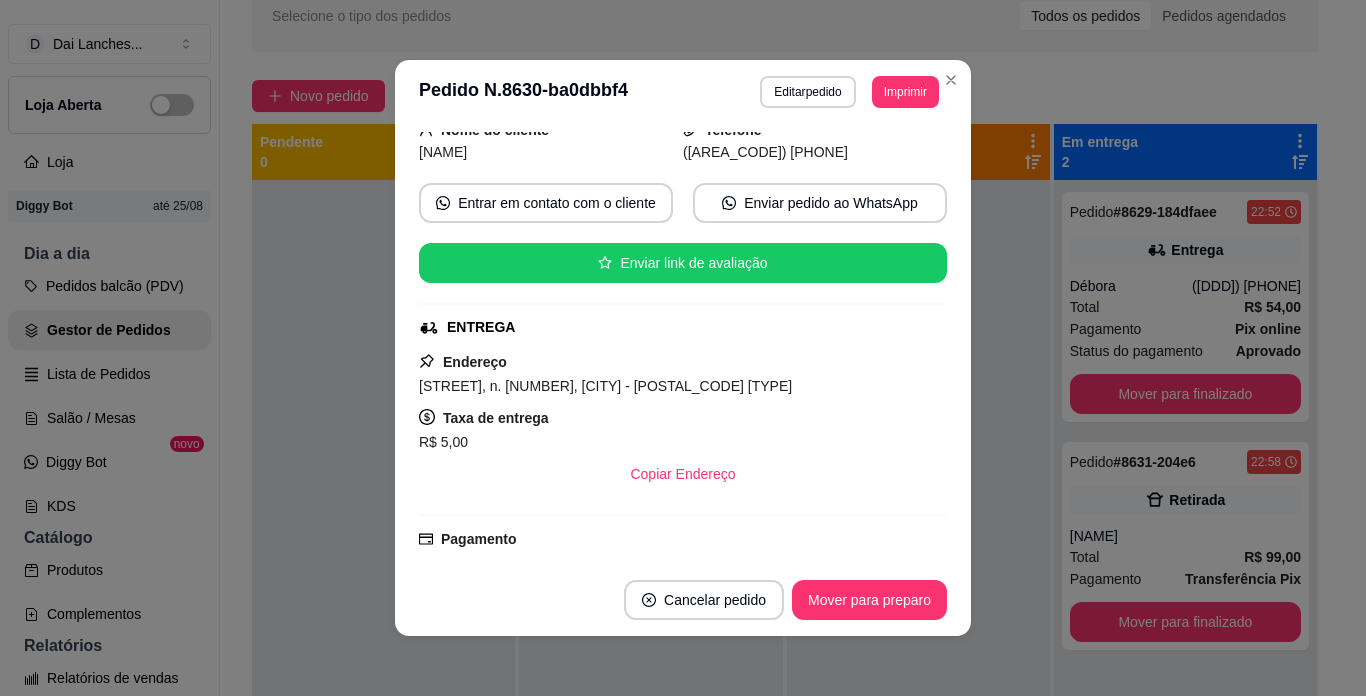 scroll, scrollTop: 200, scrollLeft: 0, axis: vertical 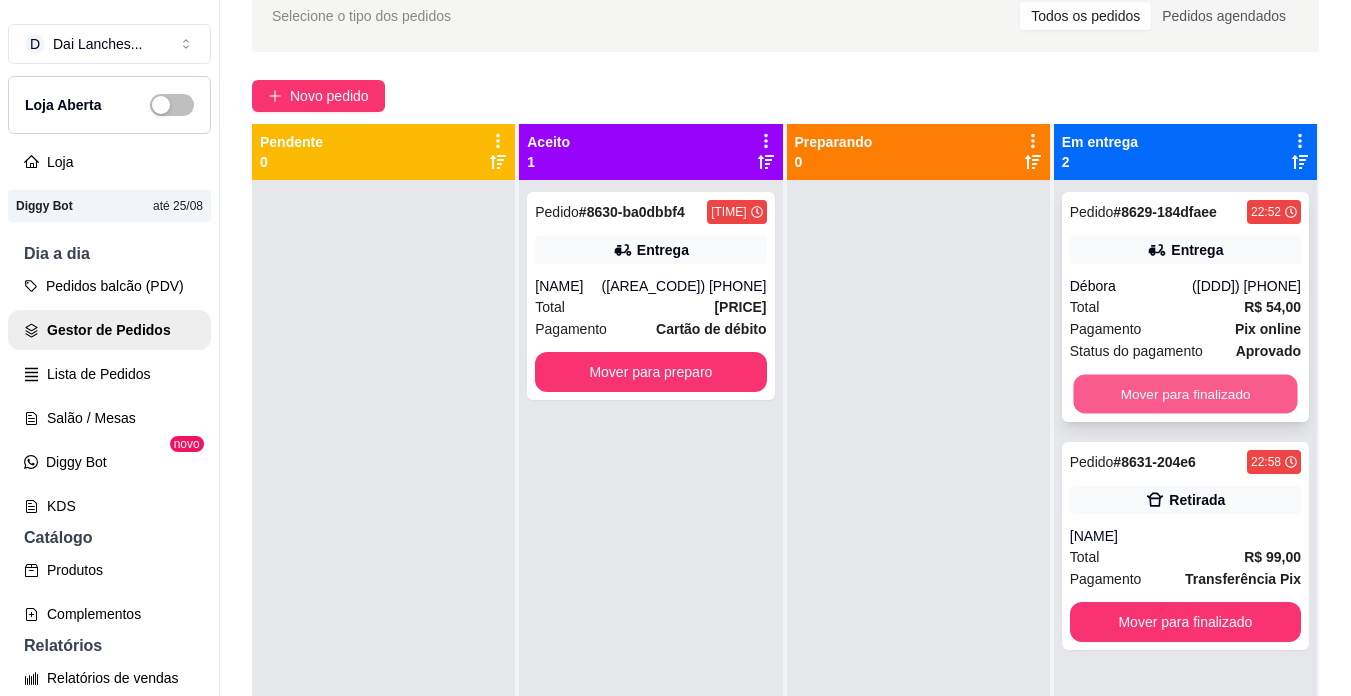 click on "Mover para finalizado" at bounding box center [1185, 394] 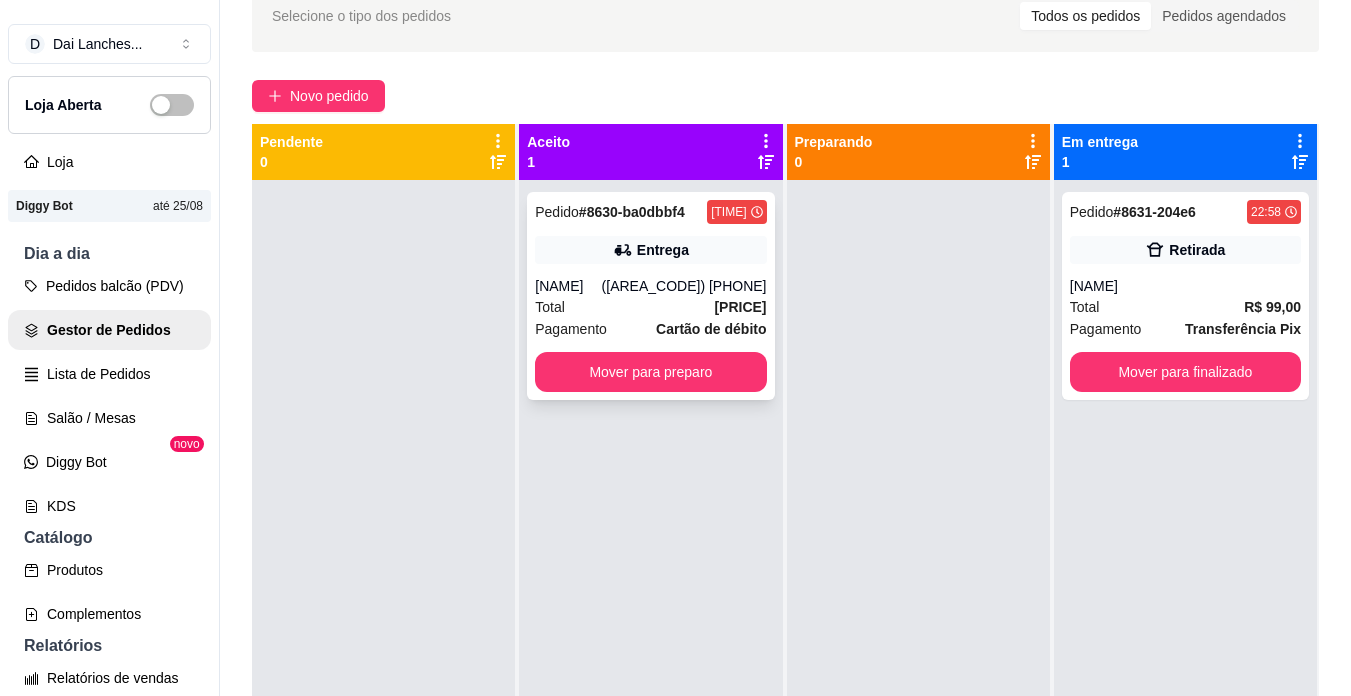 click on "Total R$ 86,99" at bounding box center (650, 307) 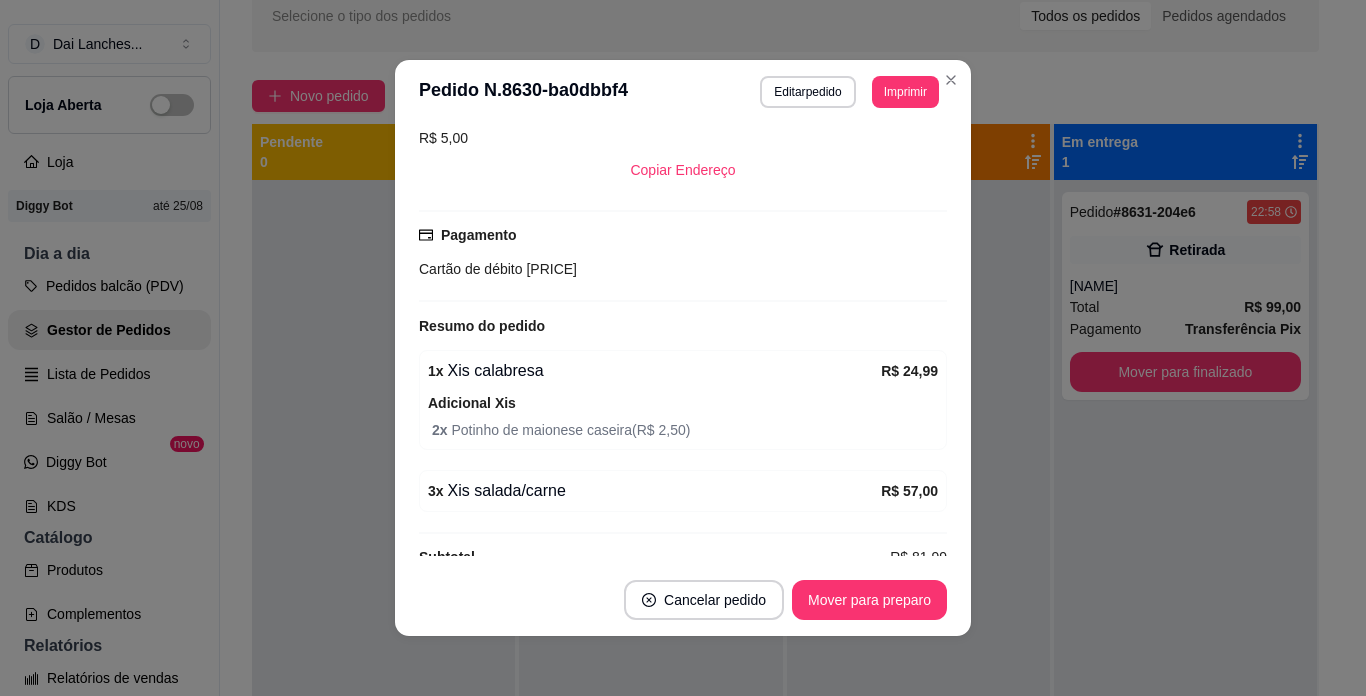 scroll, scrollTop: 473, scrollLeft: 0, axis: vertical 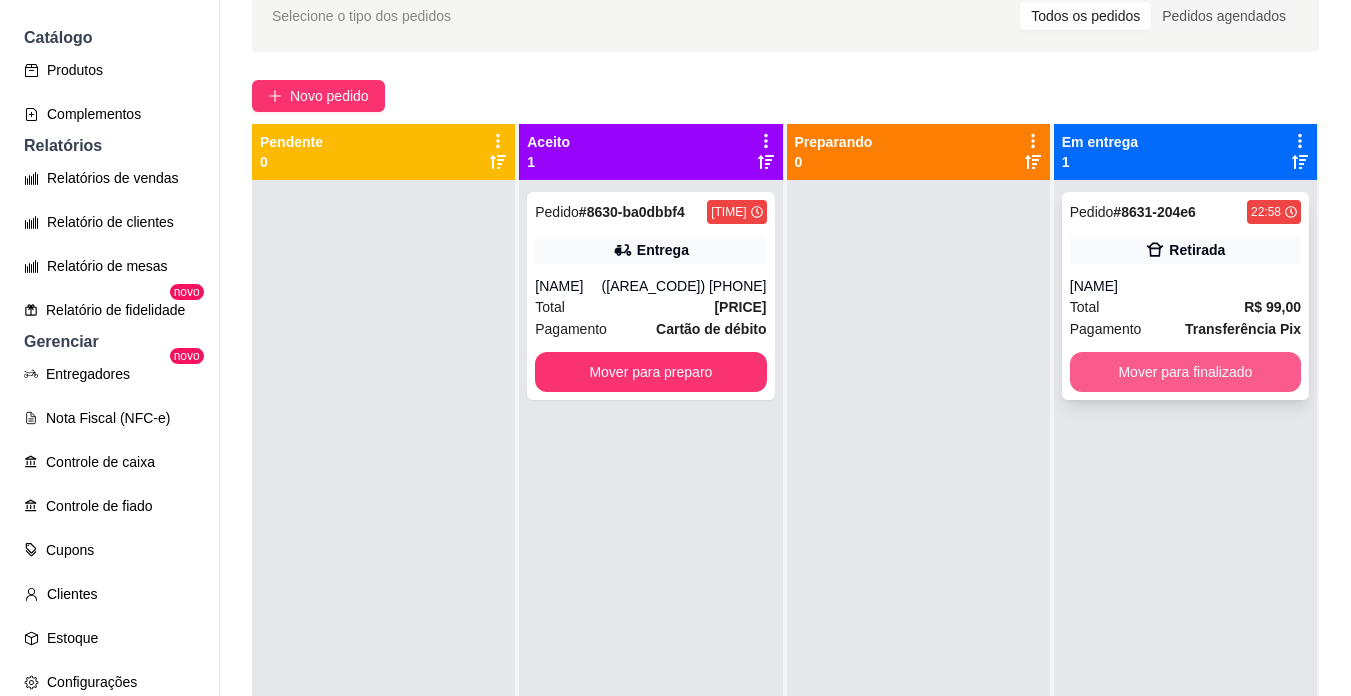 click on "Mover para finalizado" at bounding box center (1185, 372) 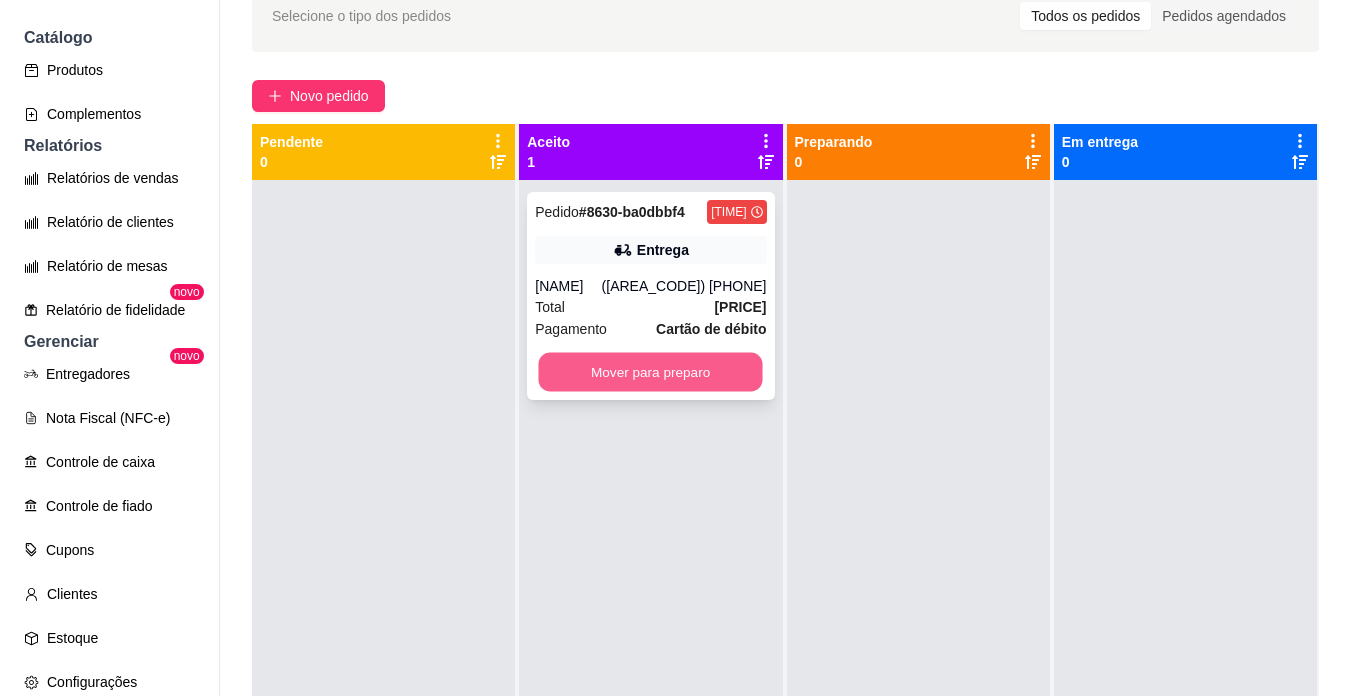 click on "Mover para preparo" at bounding box center (651, 372) 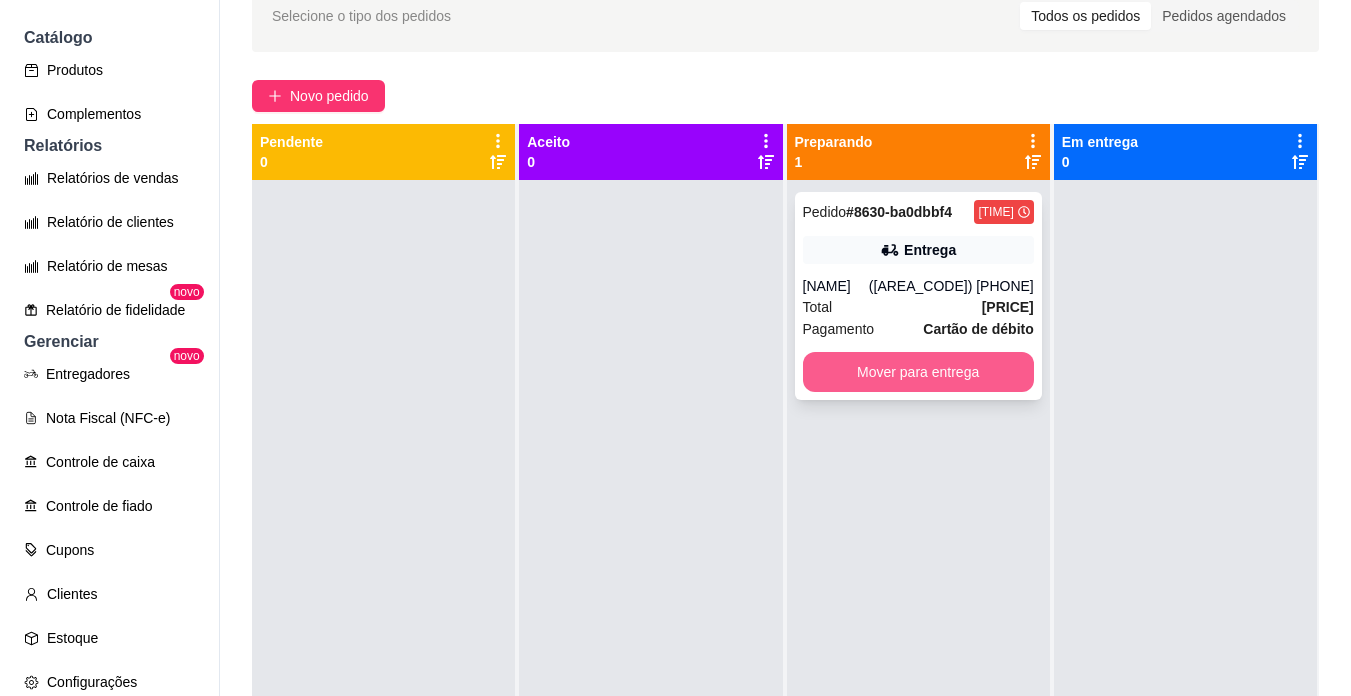 click on "Mover para entrega" at bounding box center [918, 372] 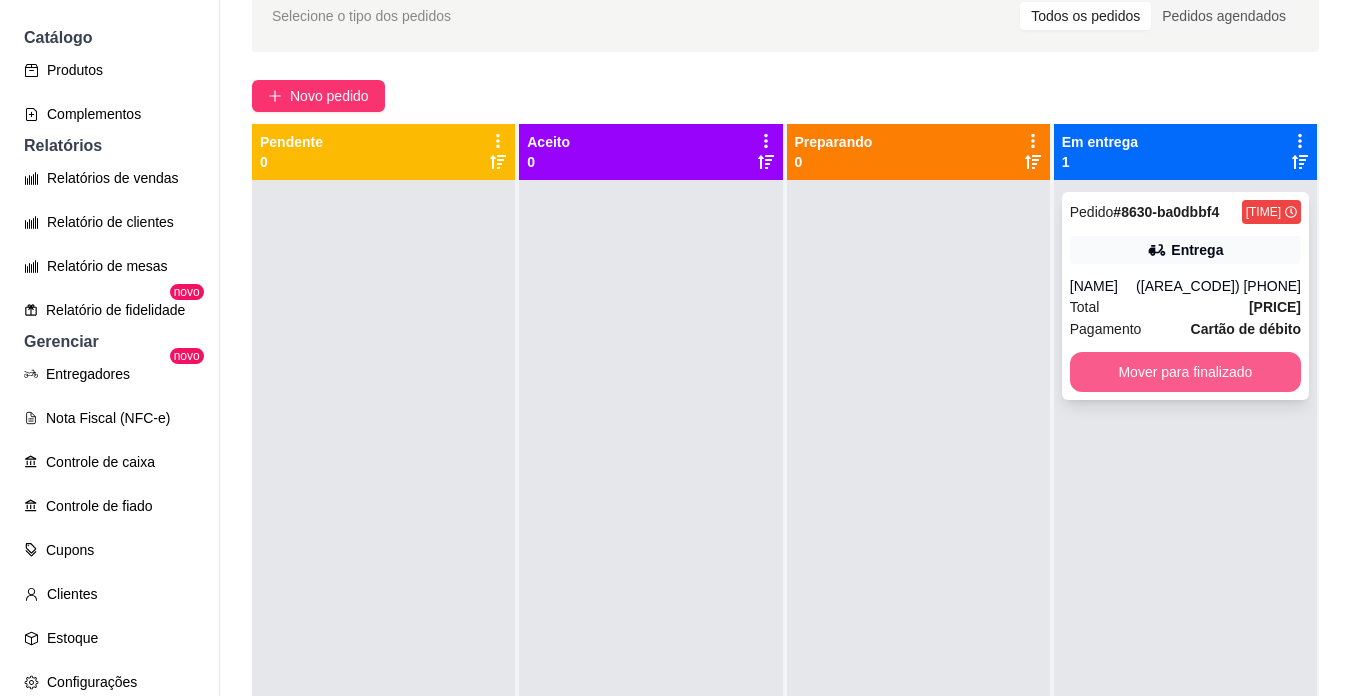 click on "Mover para finalizado" at bounding box center (1185, 372) 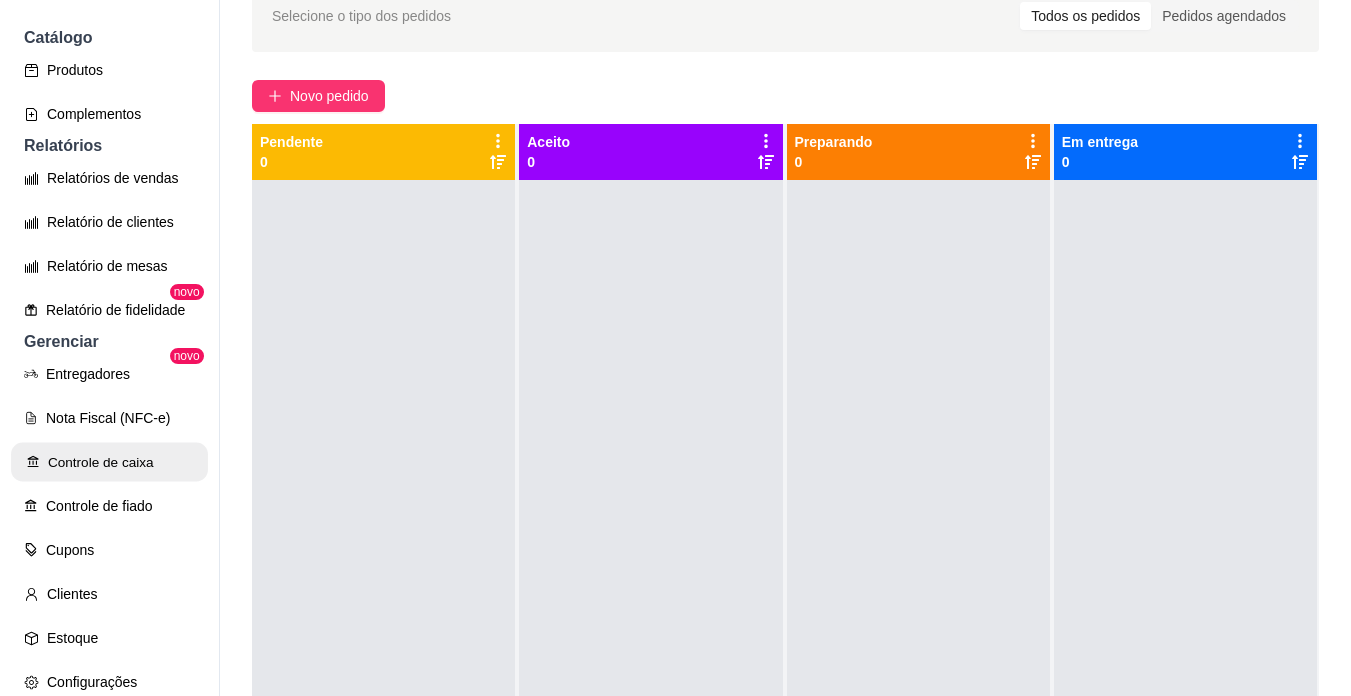 click on "Controle de caixa" at bounding box center [109, 462] 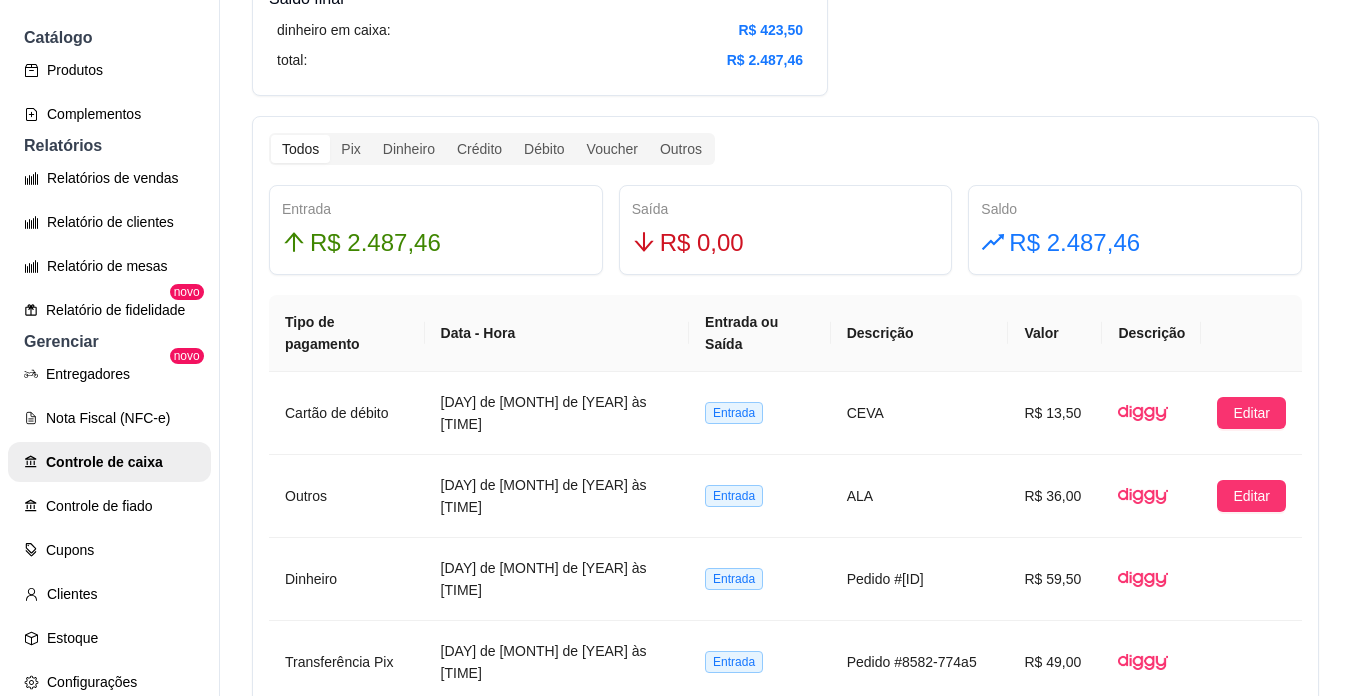 scroll, scrollTop: 1100, scrollLeft: 0, axis: vertical 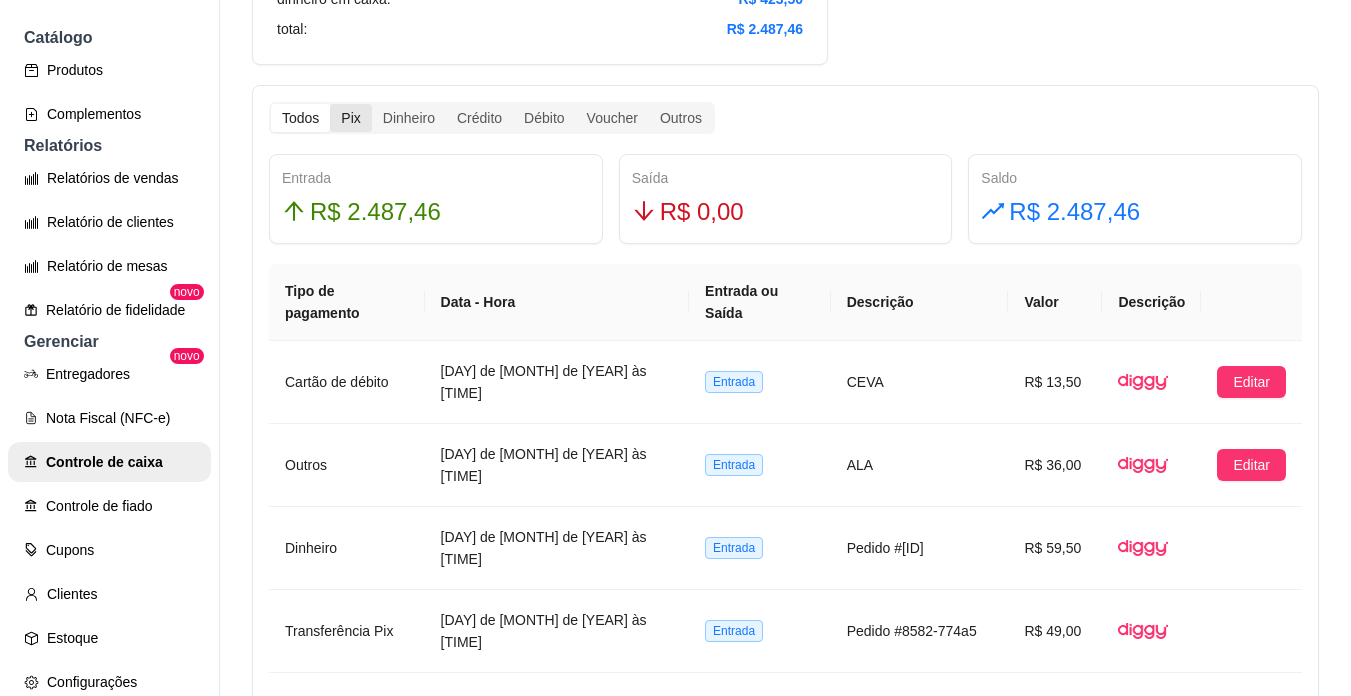click on "Pix" at bounding box center (350, 118) 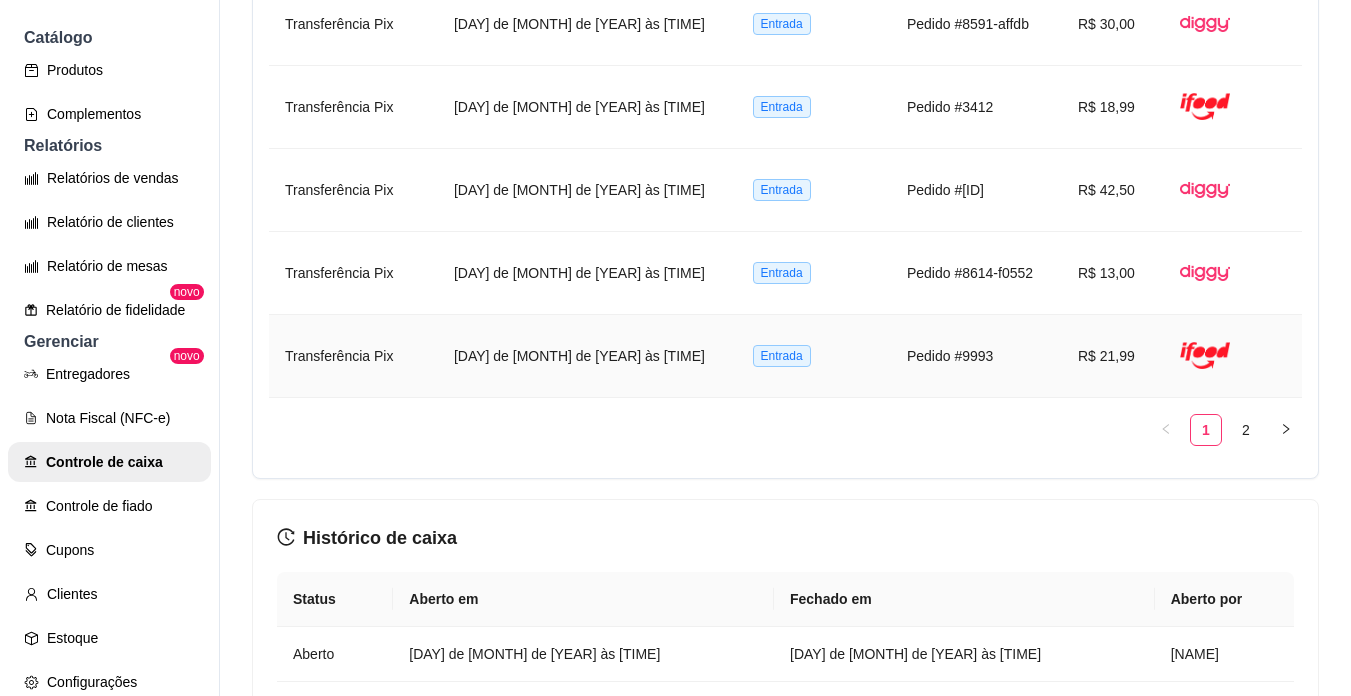 scroll, scrollTop: 1900, scrollLeft: 0, axis: vertical 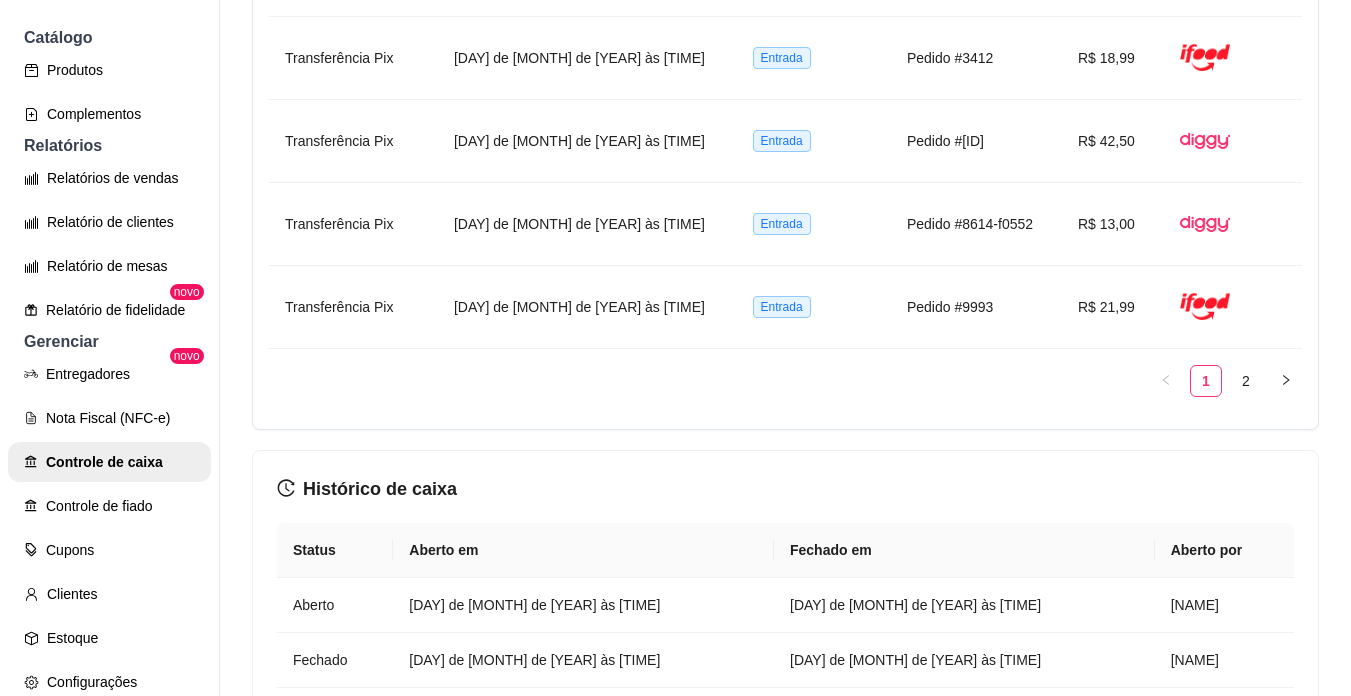 click on "2" at bounding box center (1246, 381) 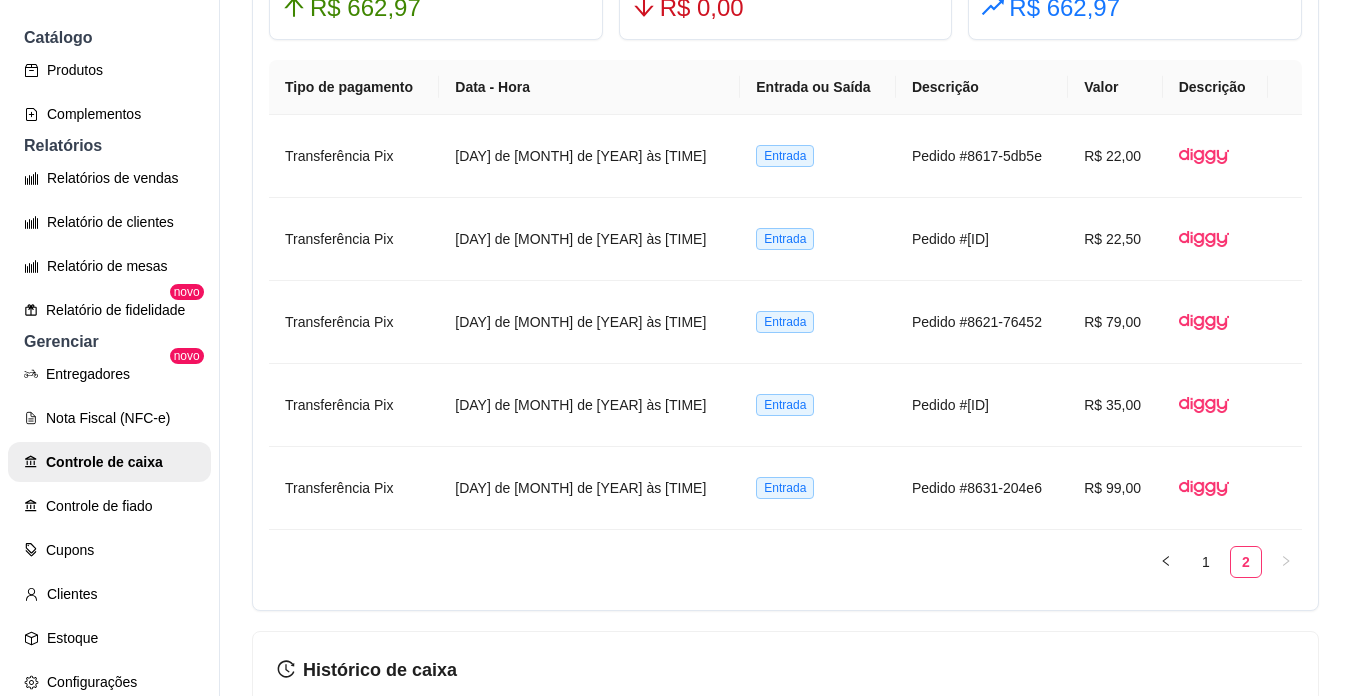scroll, scrollTop: 1300, scrollLeft: 0, axis: vertical 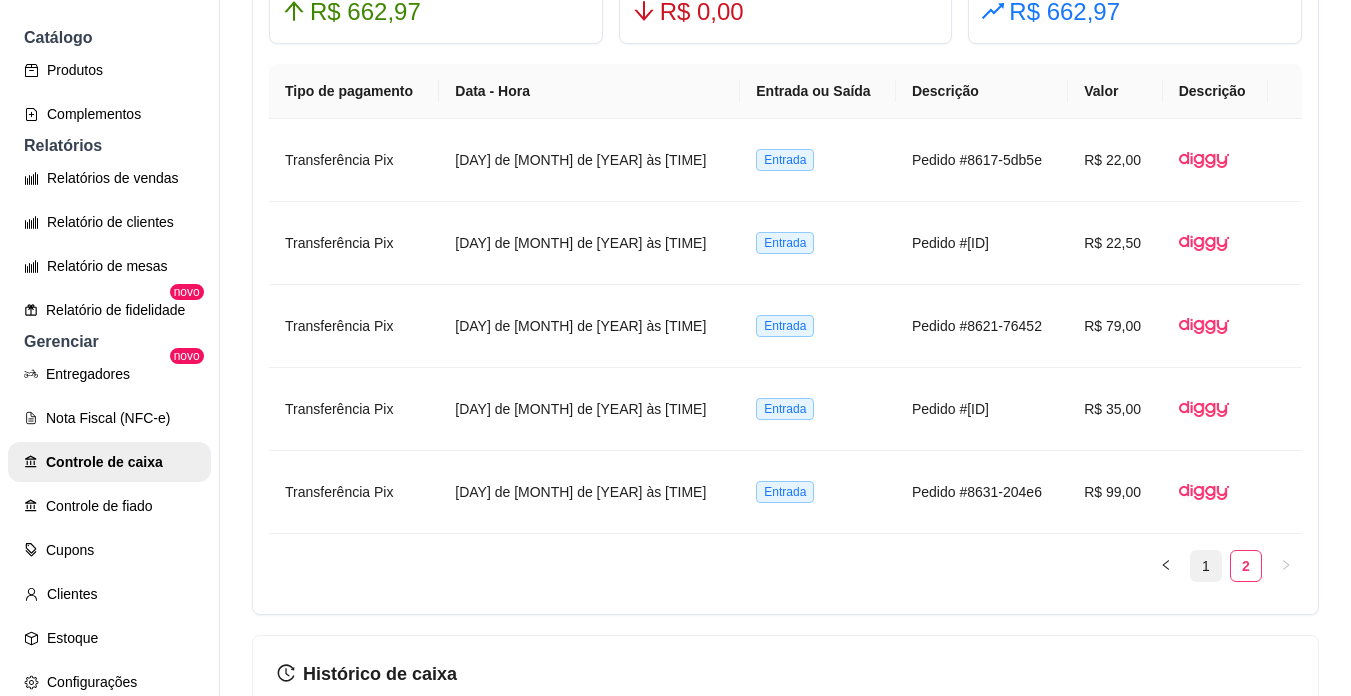 click on "1" at bounding box center (1206, 566) 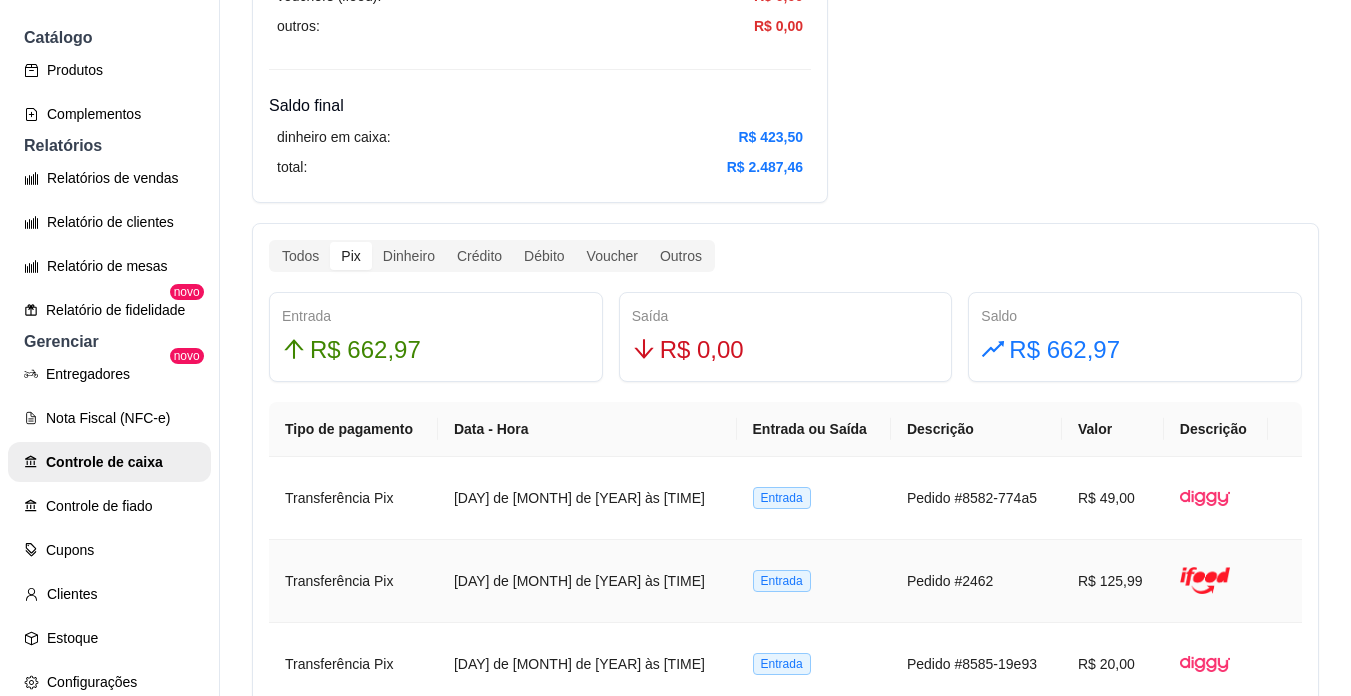 scroll, scrollTop: 900, scrollLeft: 0, axis: vertical 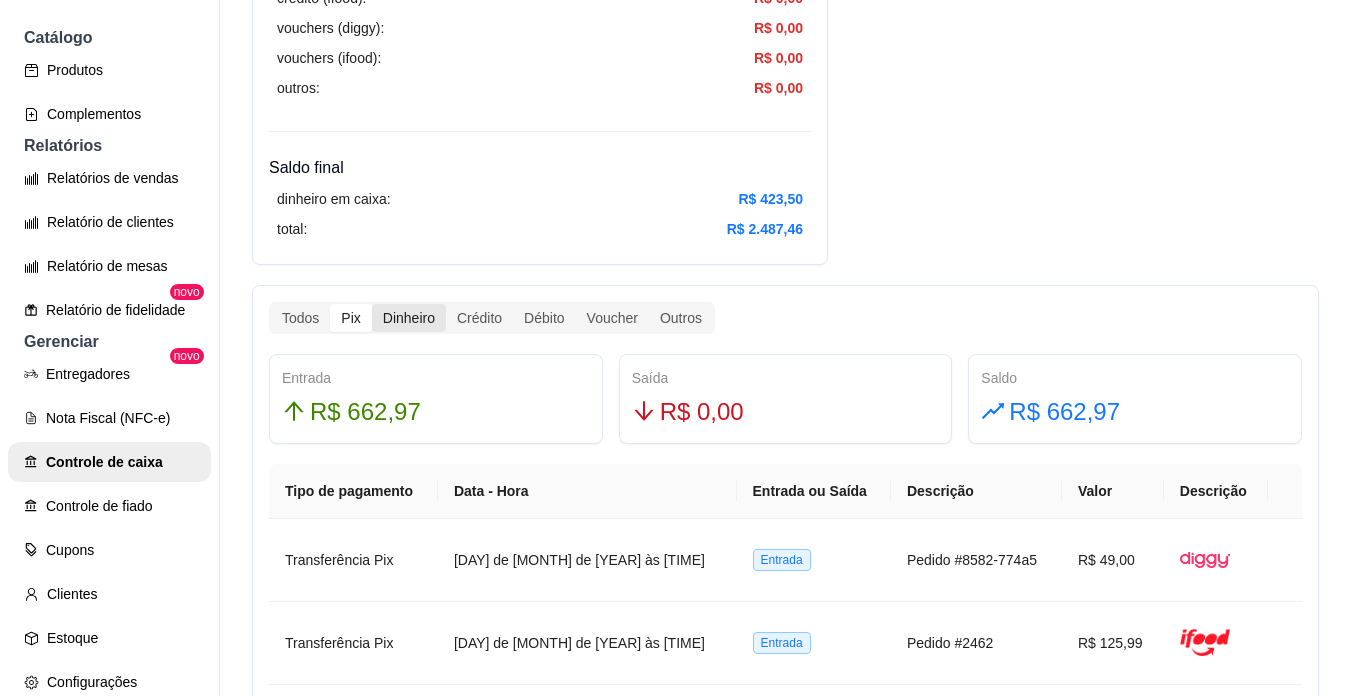click on "Dinheiro" at bounding box center (409, 318) 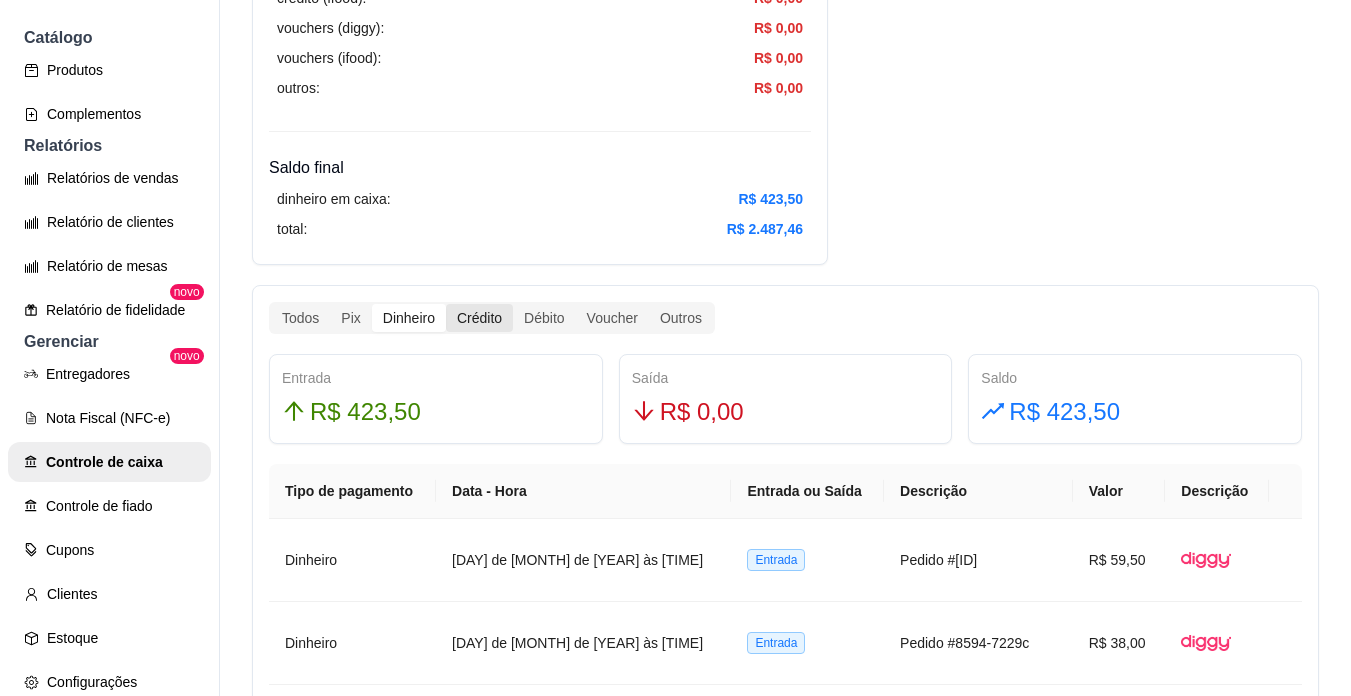 click on "Crédito" at bounding box center (479, 318) 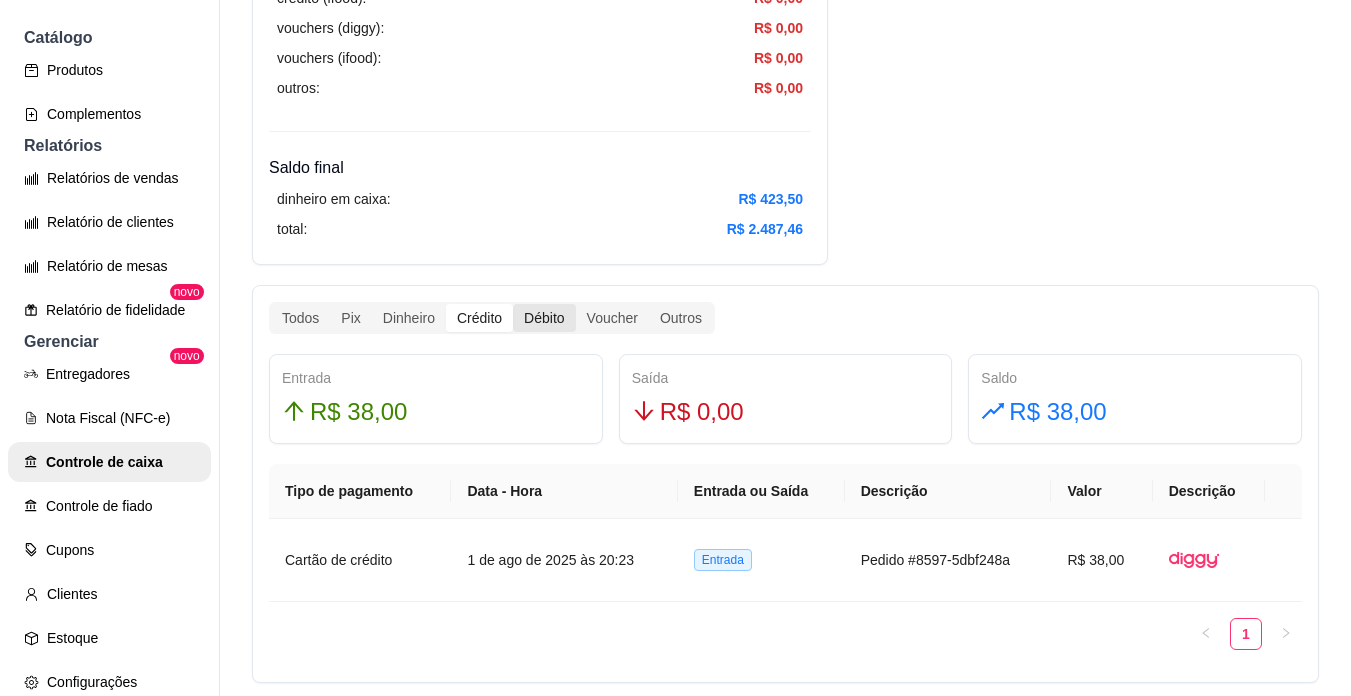 click on "Débito" at bounding box center [544, 318] 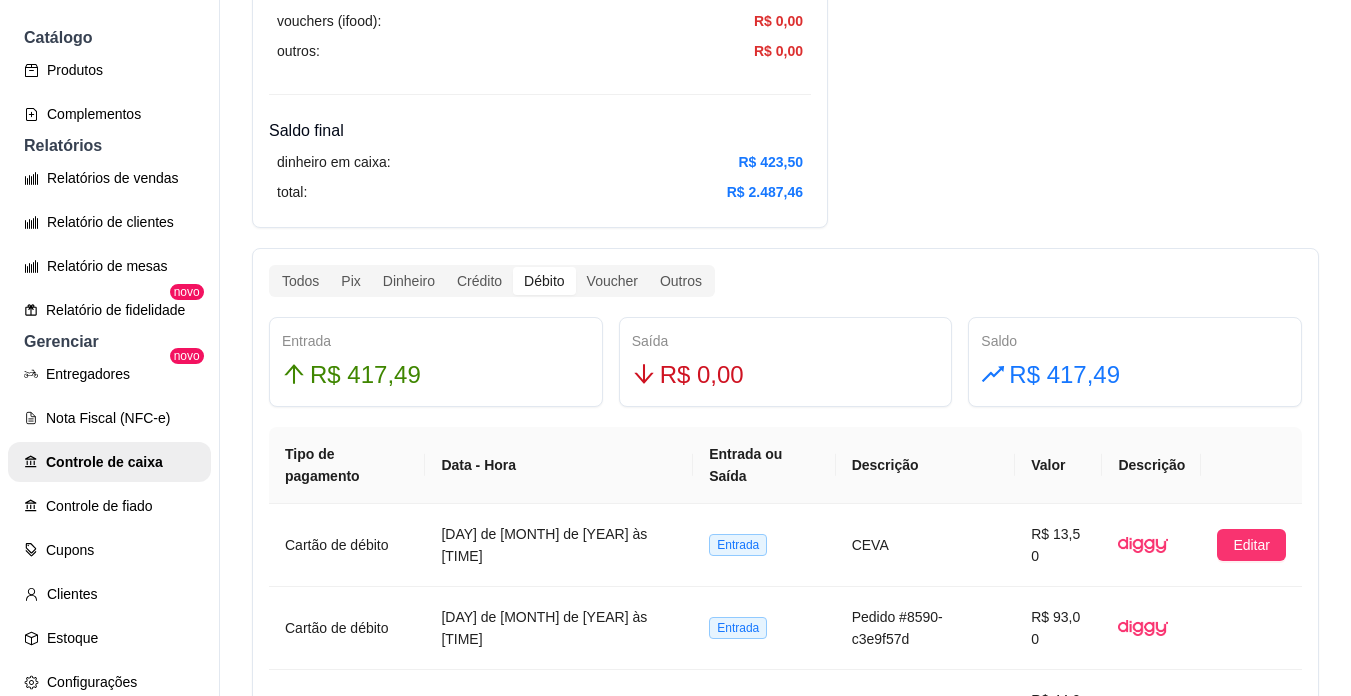 scroll, scrollTop: 1100, scrollLeft: 0, axis: vertical 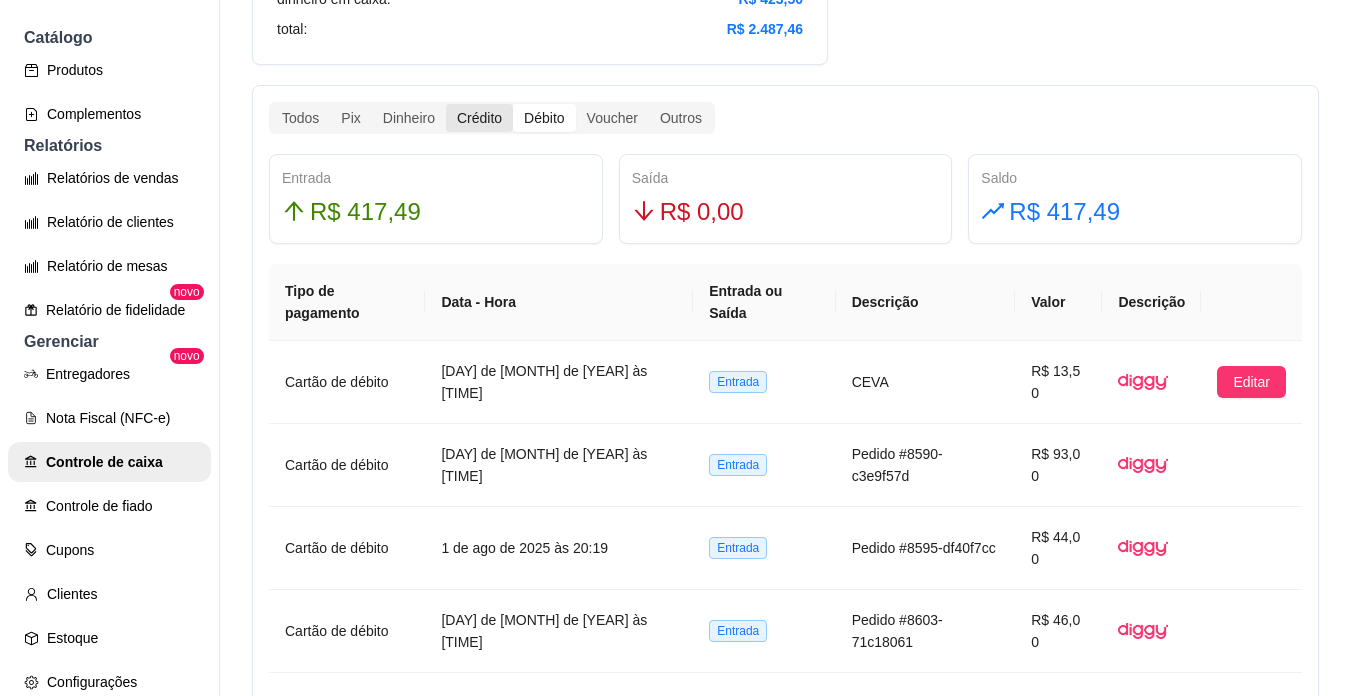 click on "Crédito" at bounding box center [479, 118] 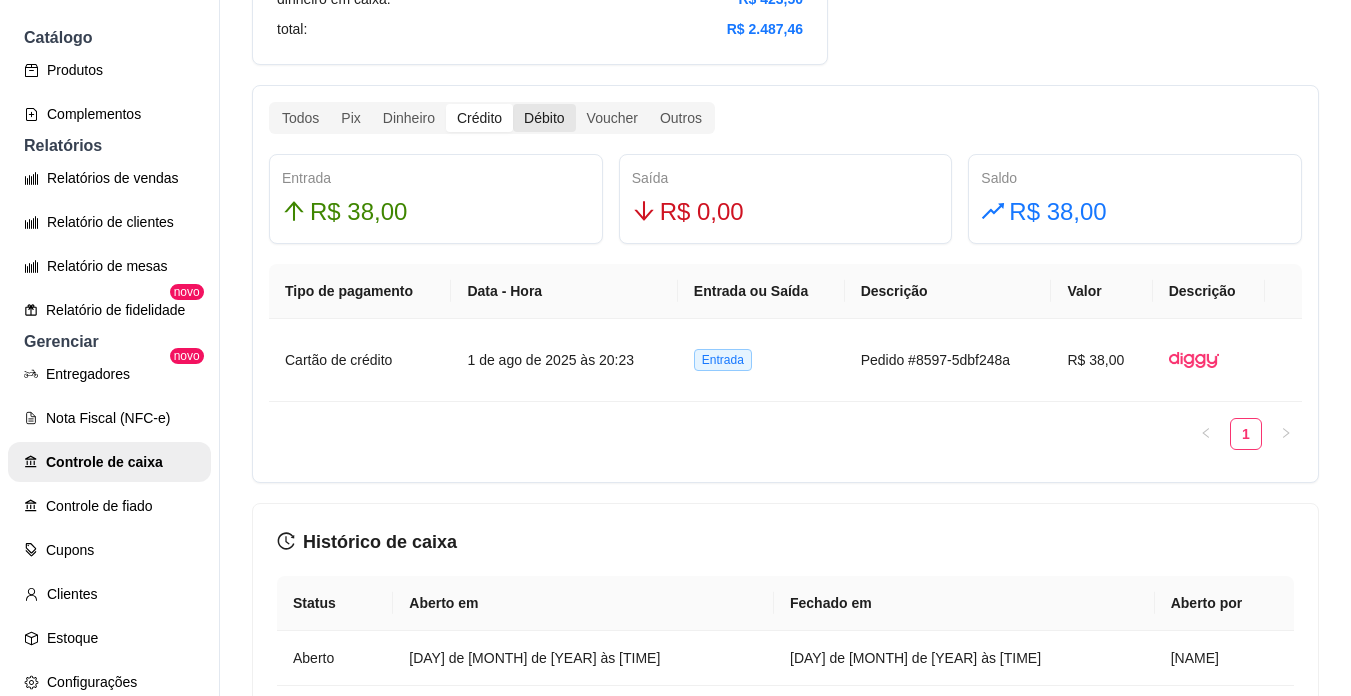 click on "Débito" at bounding box center (544, 118) 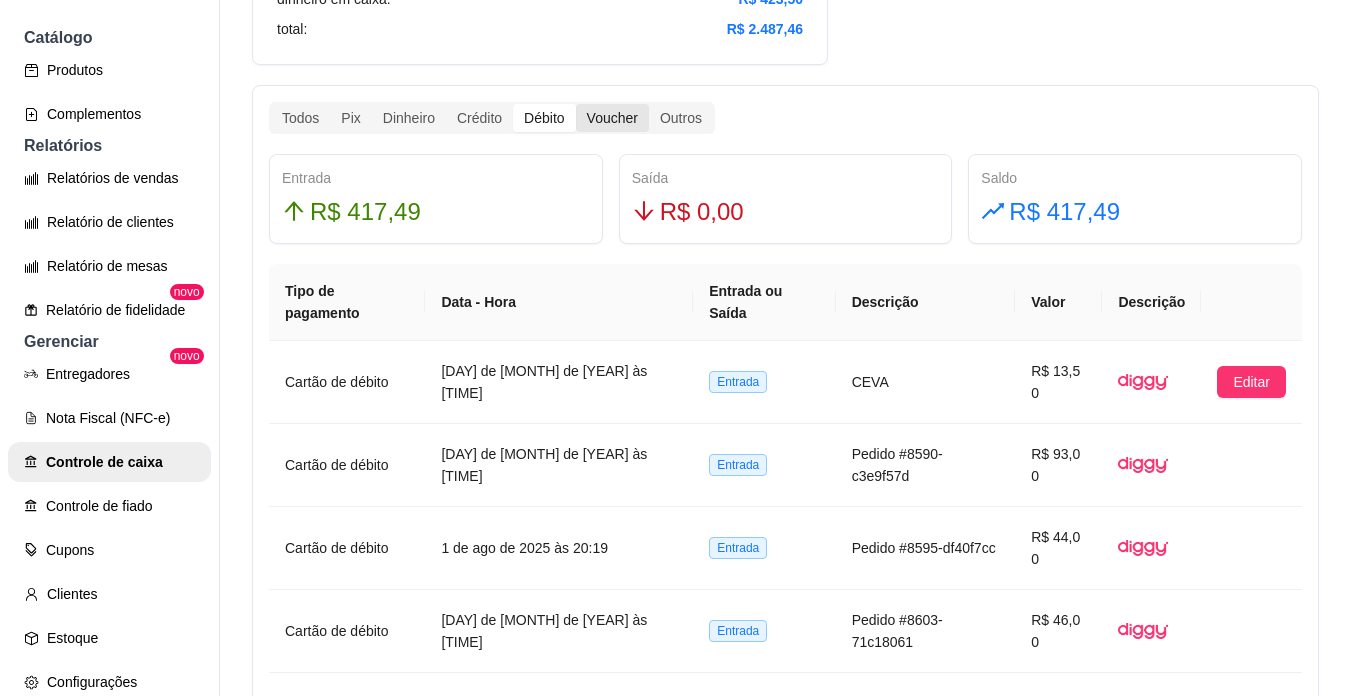 click on "Voucher" at bounding box center (612, 118) 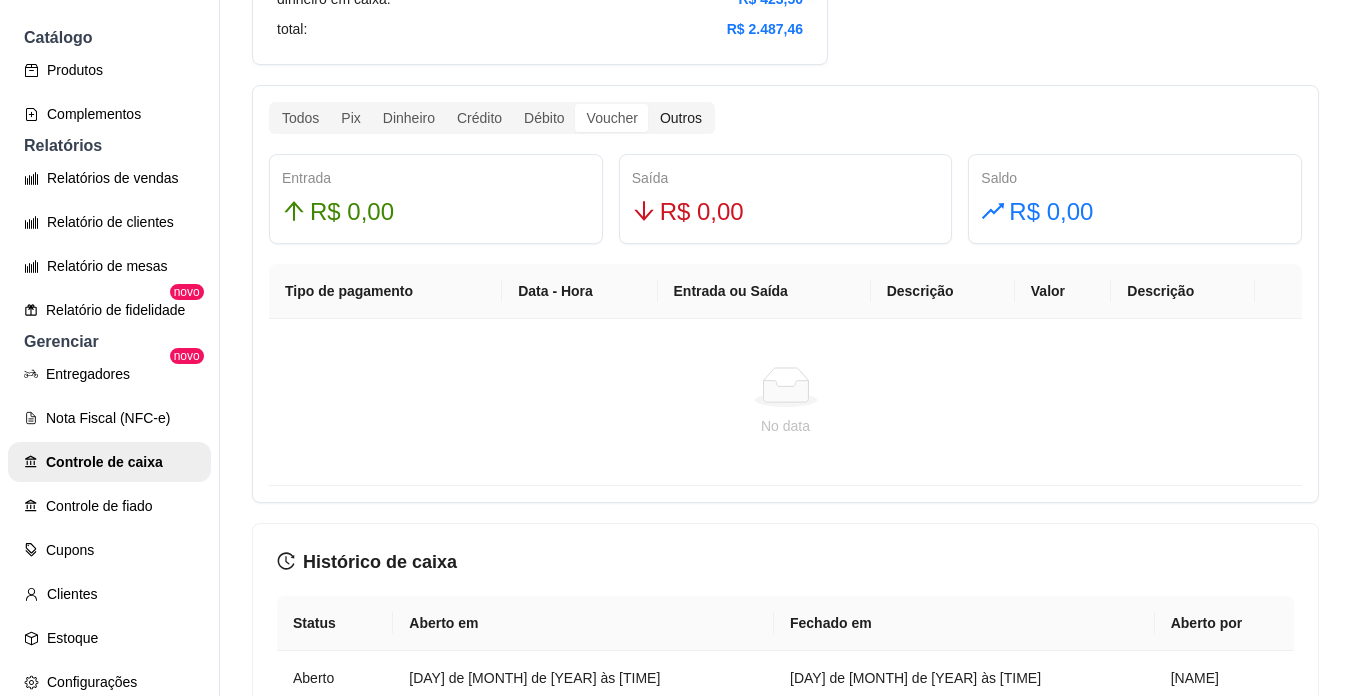click on "Outros" at bounding box center [681, 118] 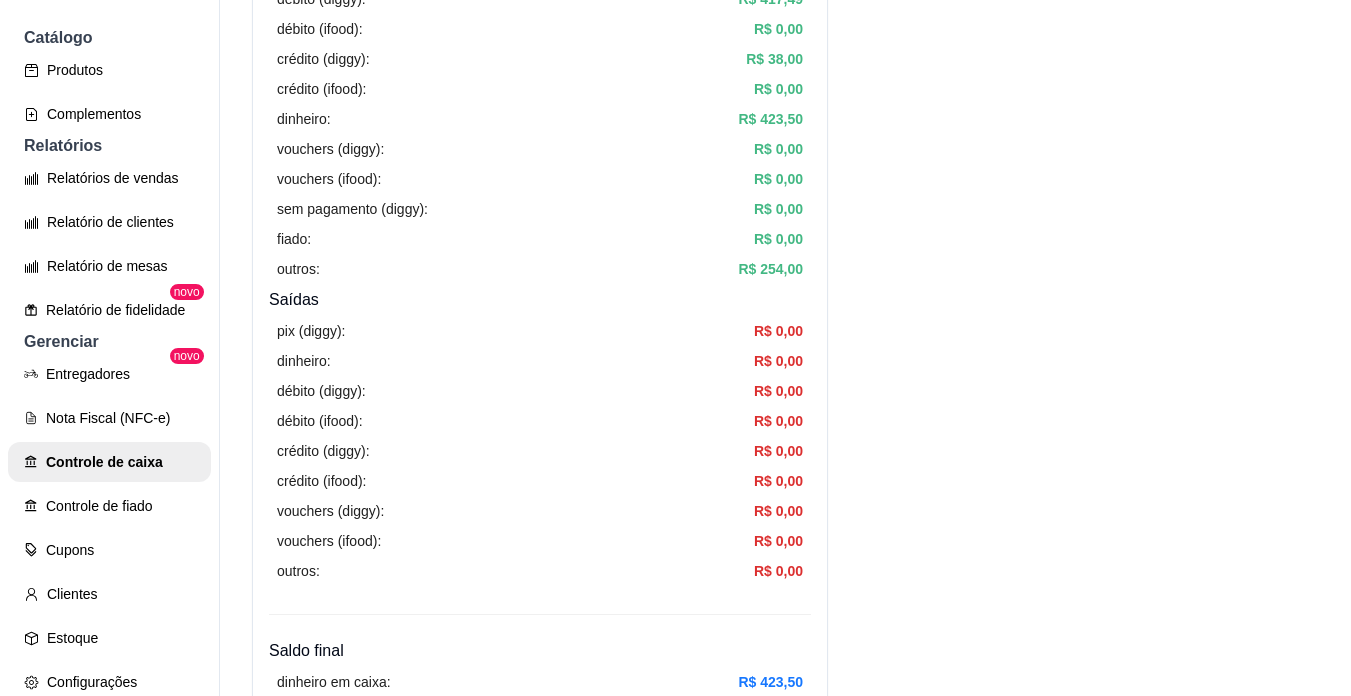 scroll, scrollTop: 400, scrollLeft: 0, axis: vertical 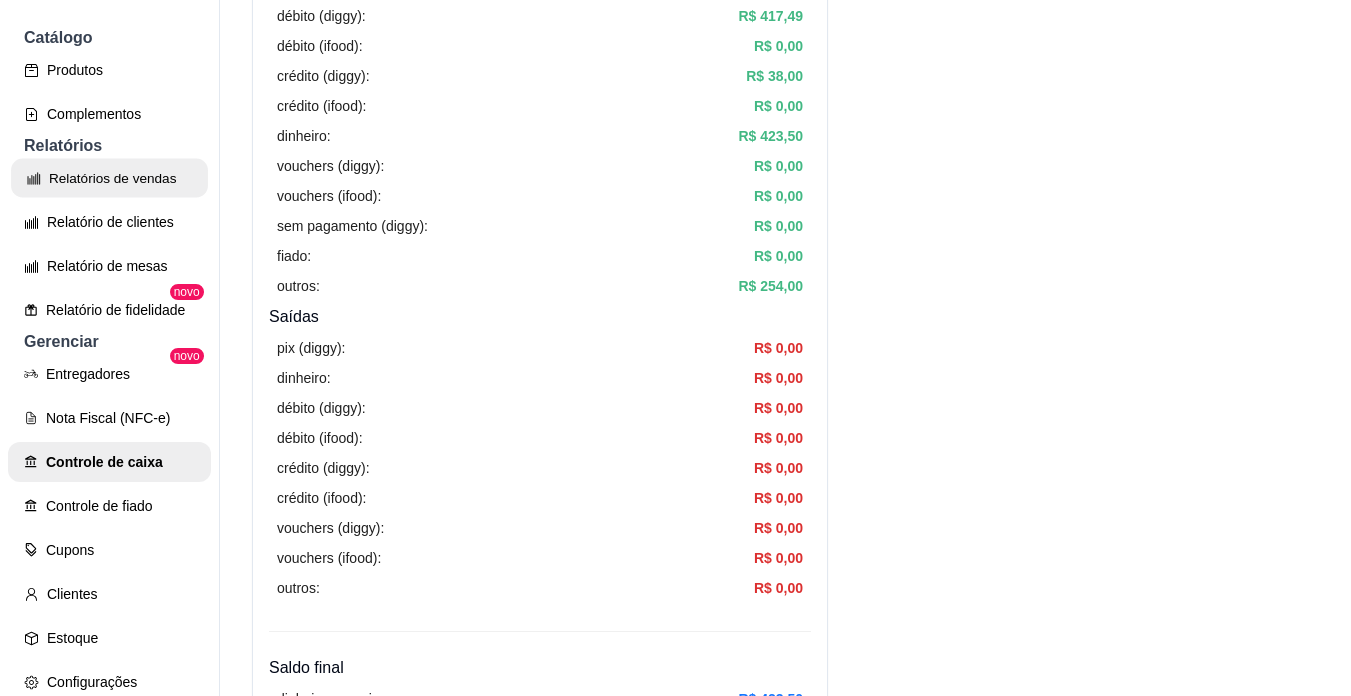 click on "Relatórios de vendas" at bounding box center [109, 178] 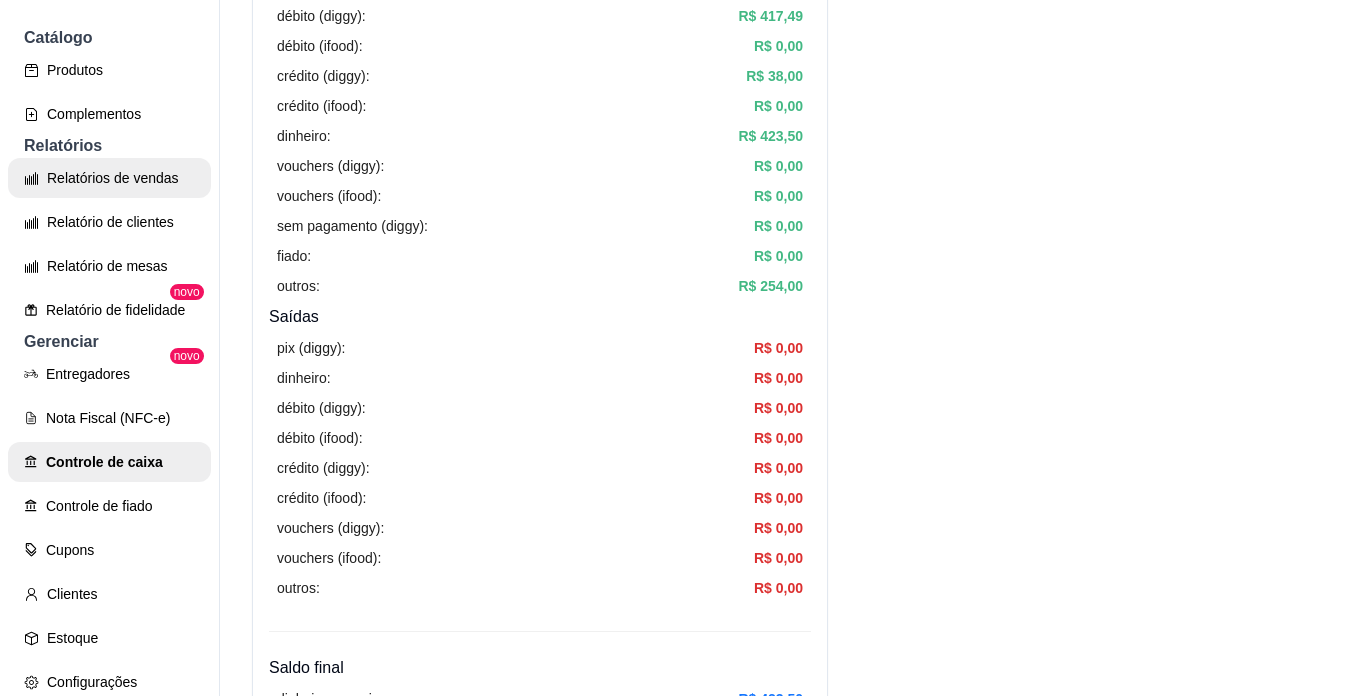 select on "ALL" 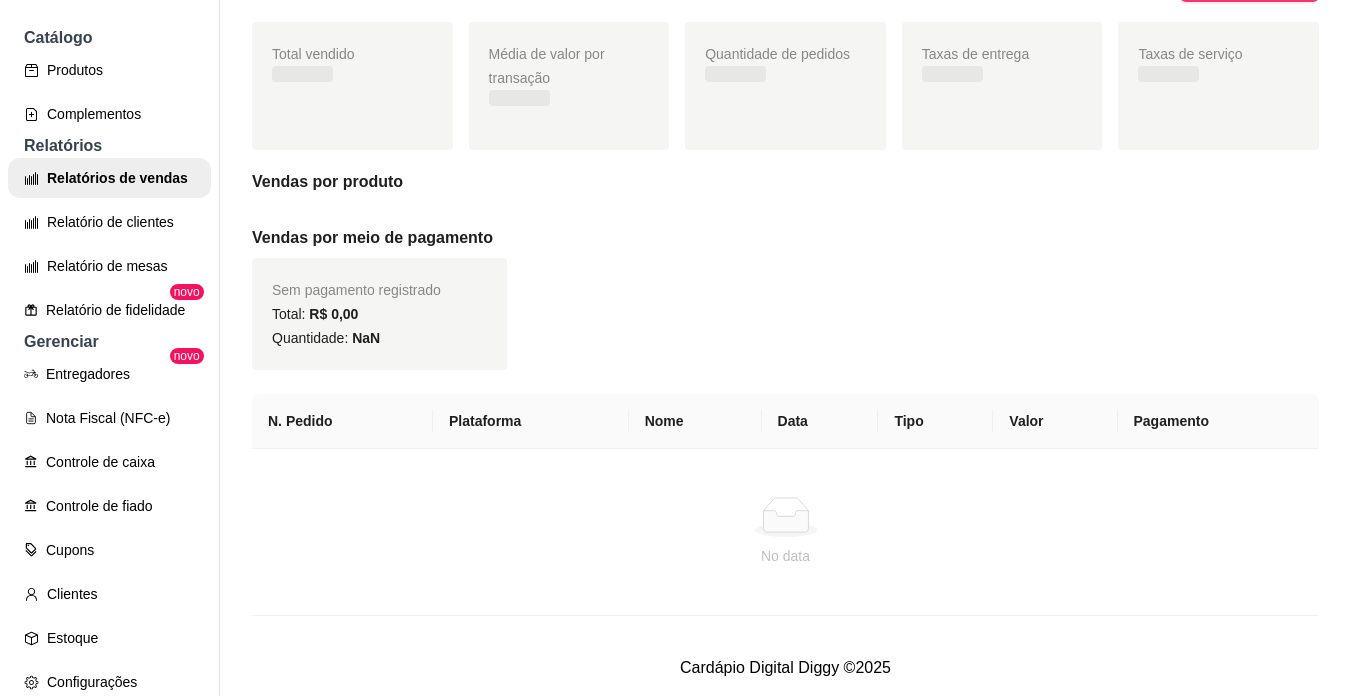 scroll, scrollTop: 0, scrollLeft: 0, axis: both 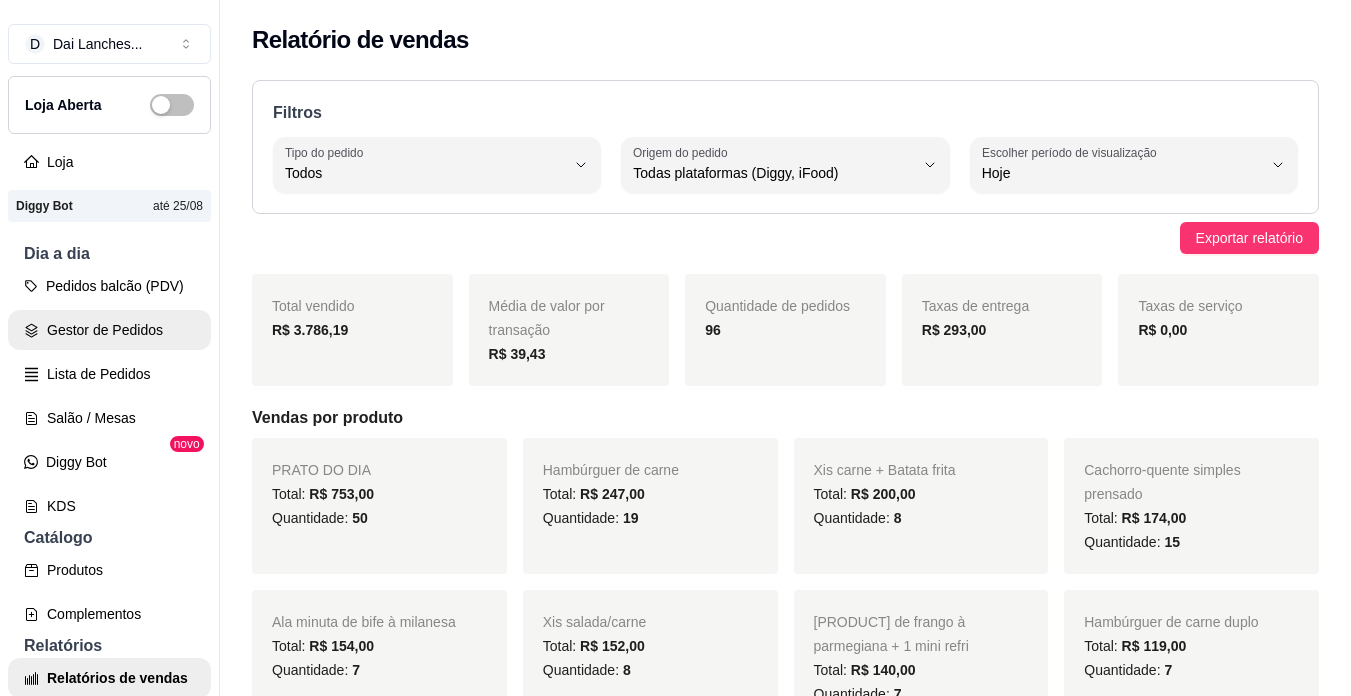 click on "Gestor de Pedidos" at bounding box center (109, 330) 